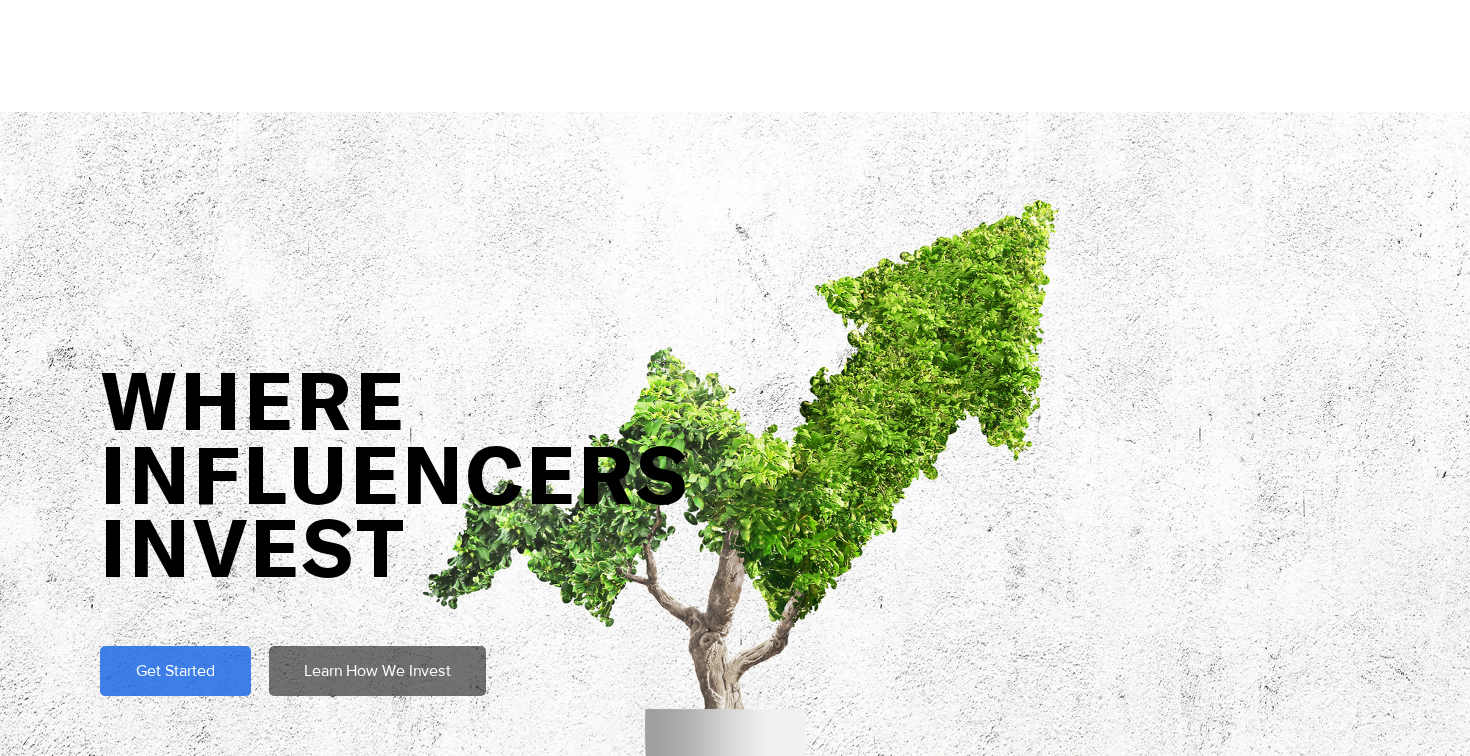 scroll, scrollTop: 668, scrollLeft: 0, axis: vertical 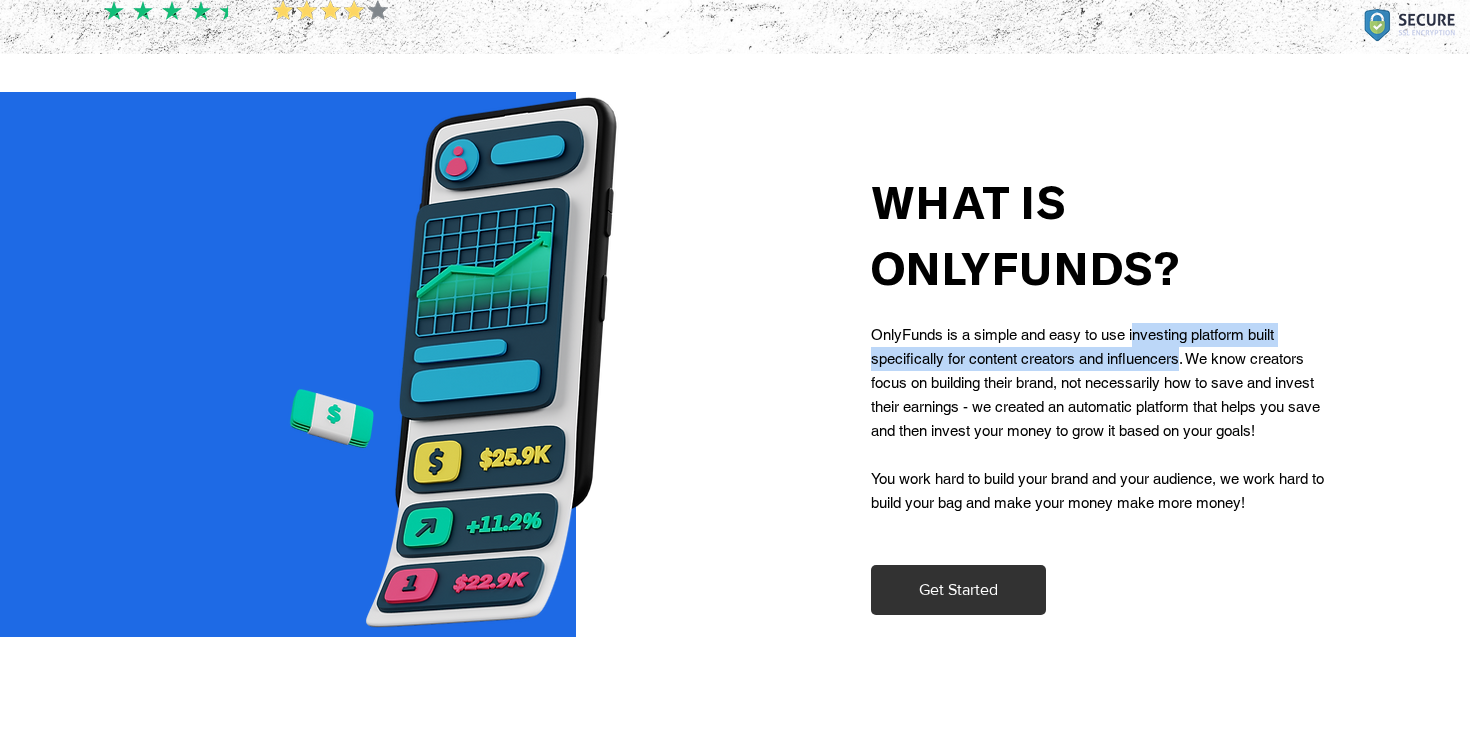 drag, startPoint x: 1135, startPoint y: 341, endPoint x: 1174, endPoint y: 355, distance: 41.4367 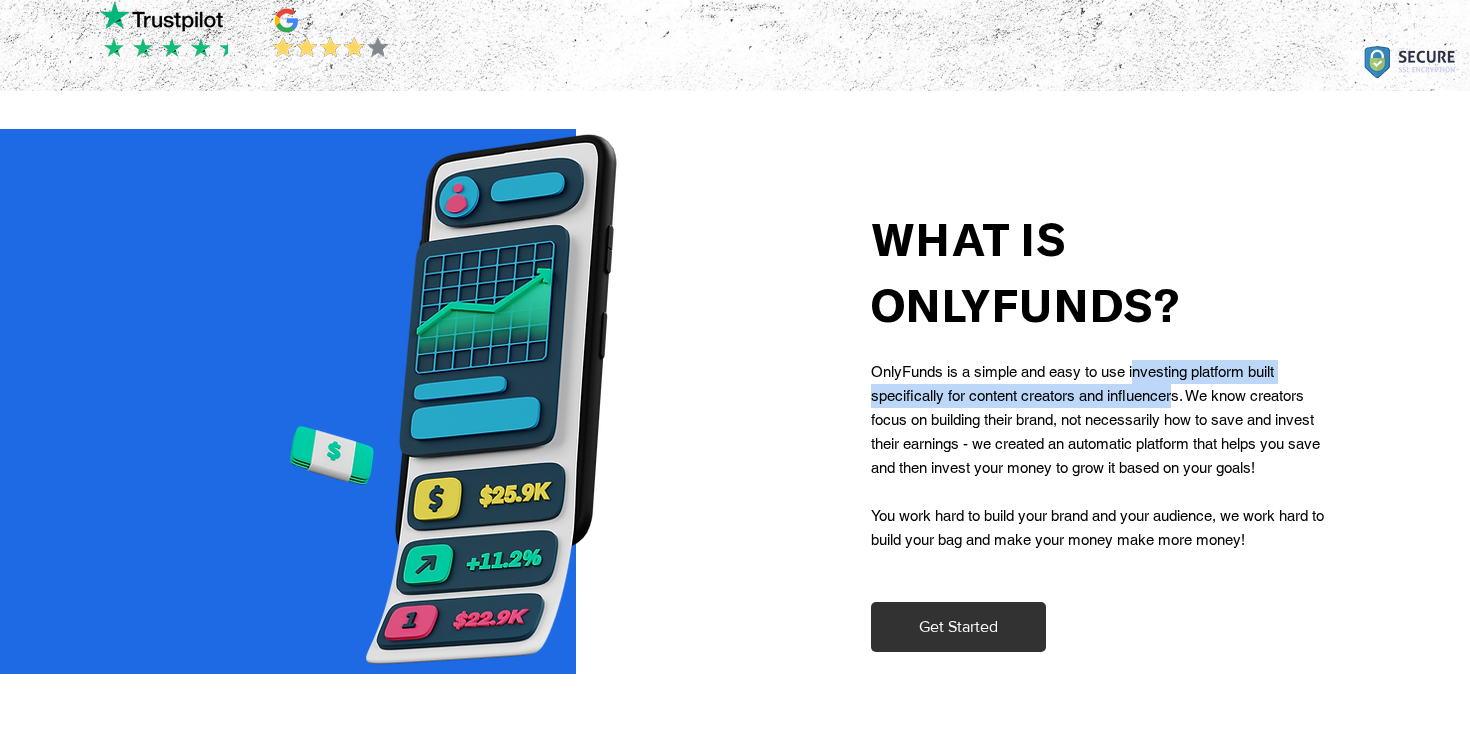 scroll, scrollTop: 841, scrollLeft: 0, axis: vertical 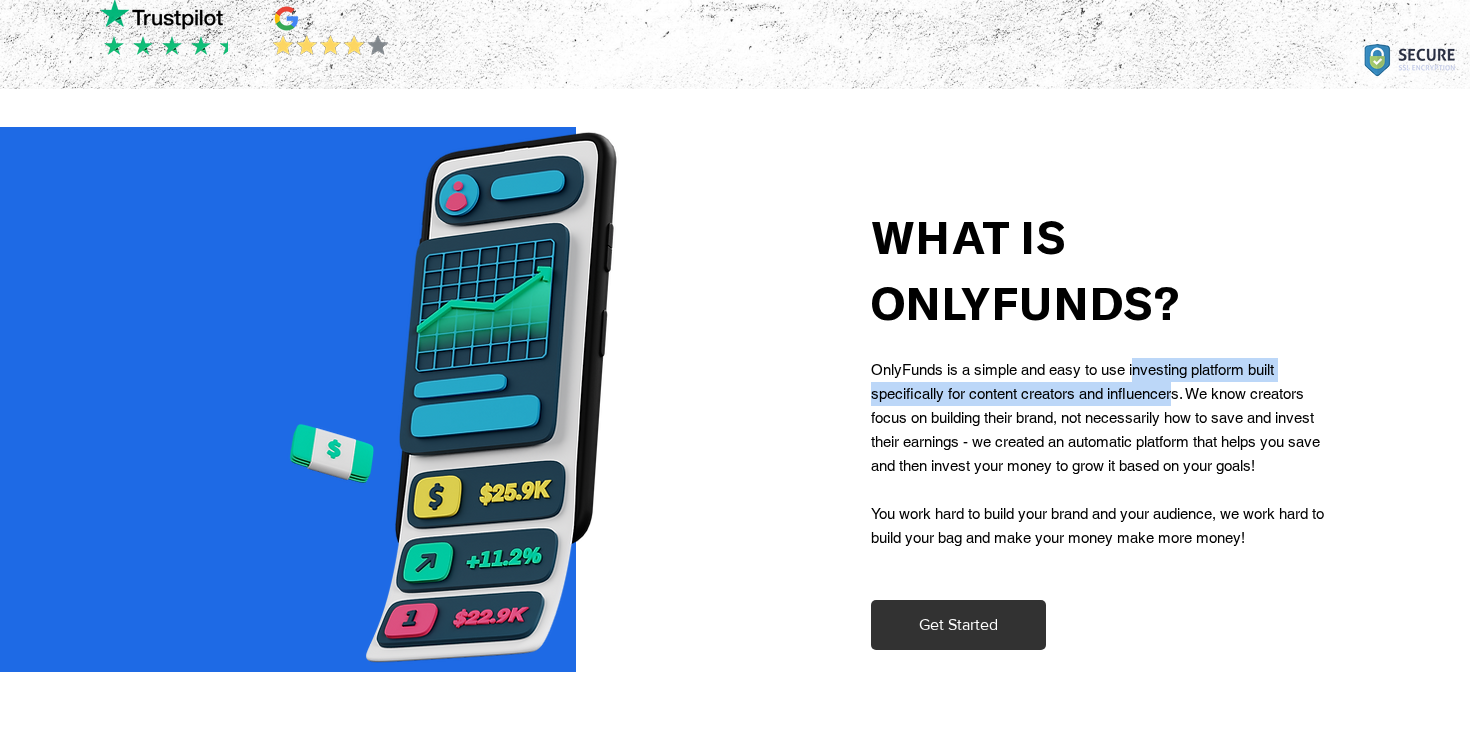 click on "WHAT IS ONLYFUNDS?" at bounding box center [1026, 269] 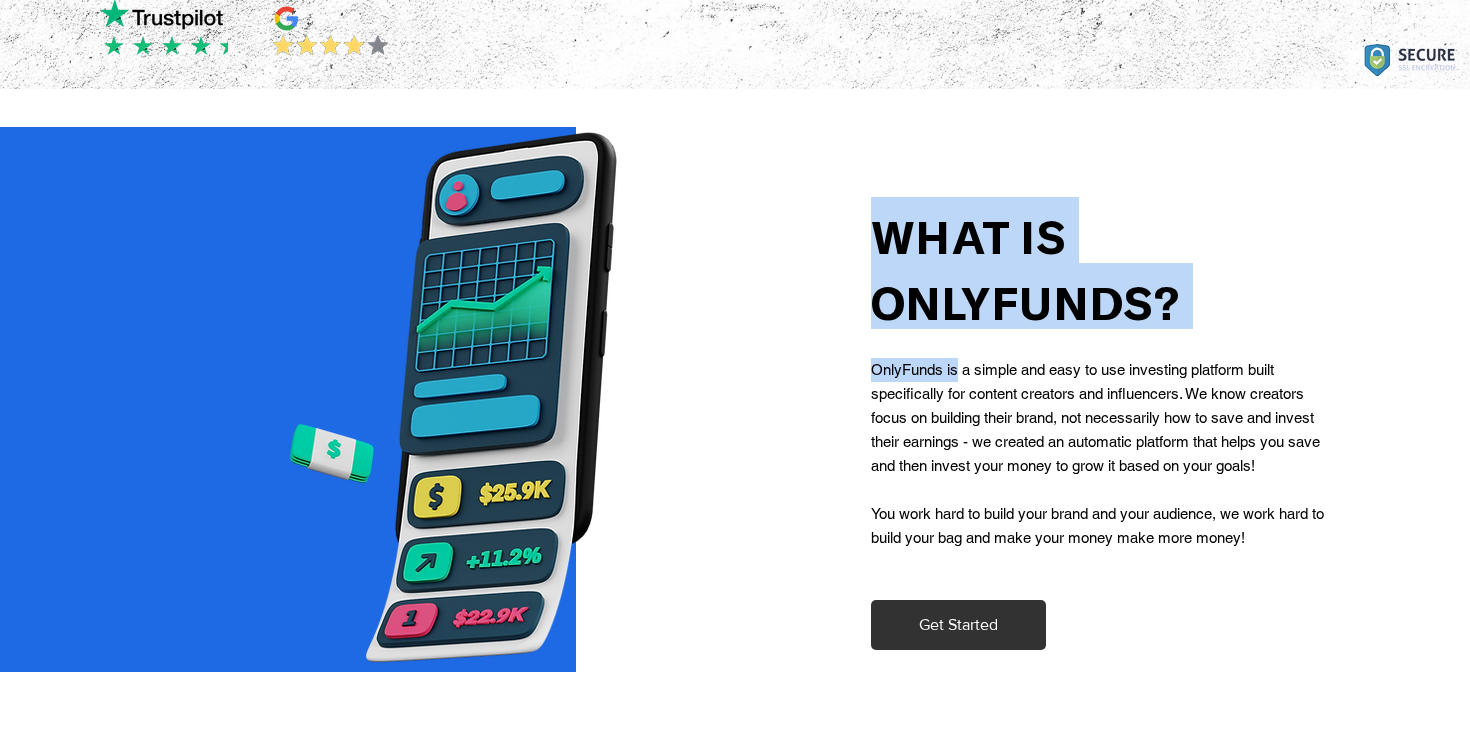 drag, startPoint x: 957, startPoint y: 375, endPoint x: 843, endPoint y: 351, distance: 116.498924 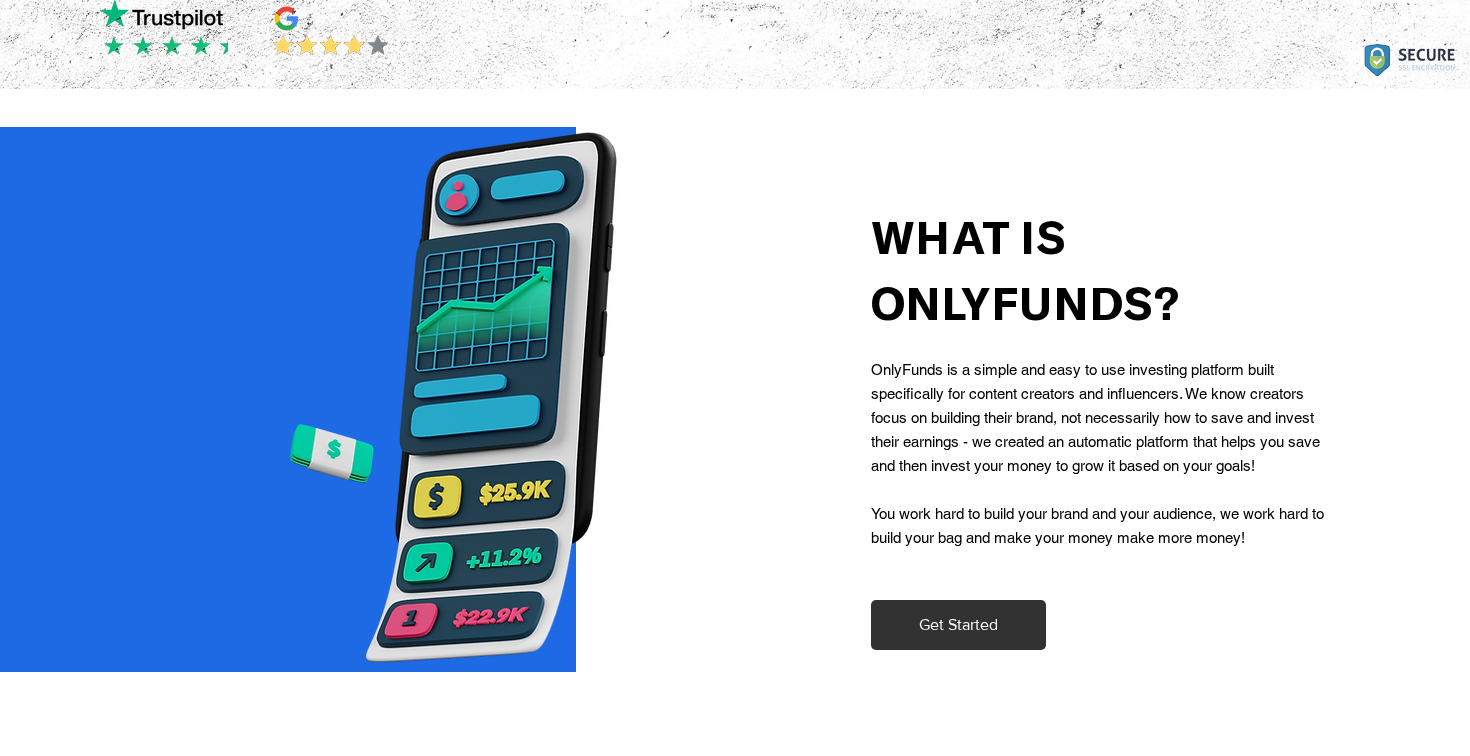 click on "OnlyFunds is a simple and easy to use investing platform built specifically for content creators and influencers. We know creators focus on building their brand, not necessarily how to save and invest their earnings - we created an automatic platform that helps you save and then invest your money to grow it based on your goals!" at bounding box center [1095, 417] 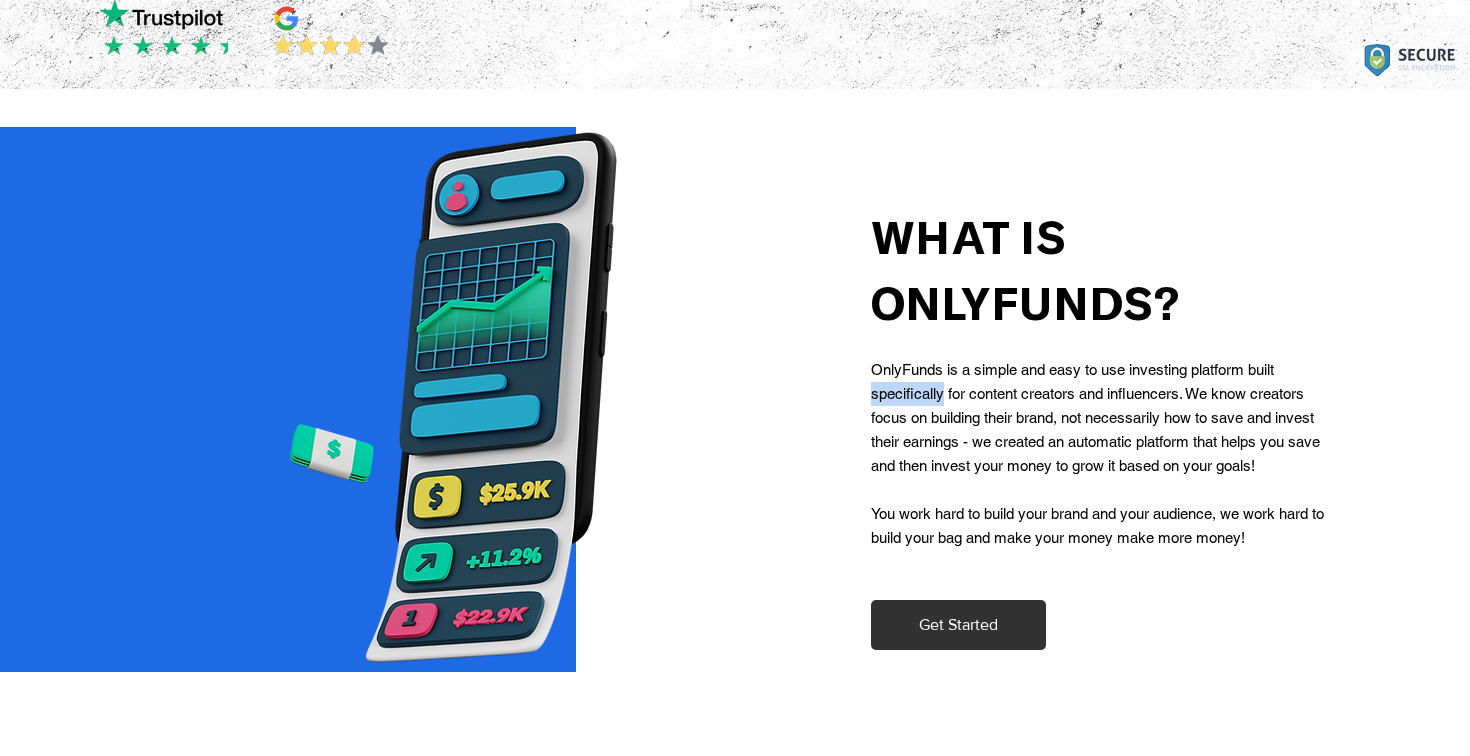 click on "OnlyFunds is a simple and easy to use investing platform built specifically for content creators and influencers. We know creators focus on building their brand, not necessarily how to save and invest their earnings - we created an automatic platform that helps you save and then invest your money to grow it based on your goals!" at bounding box center [1095, 417] 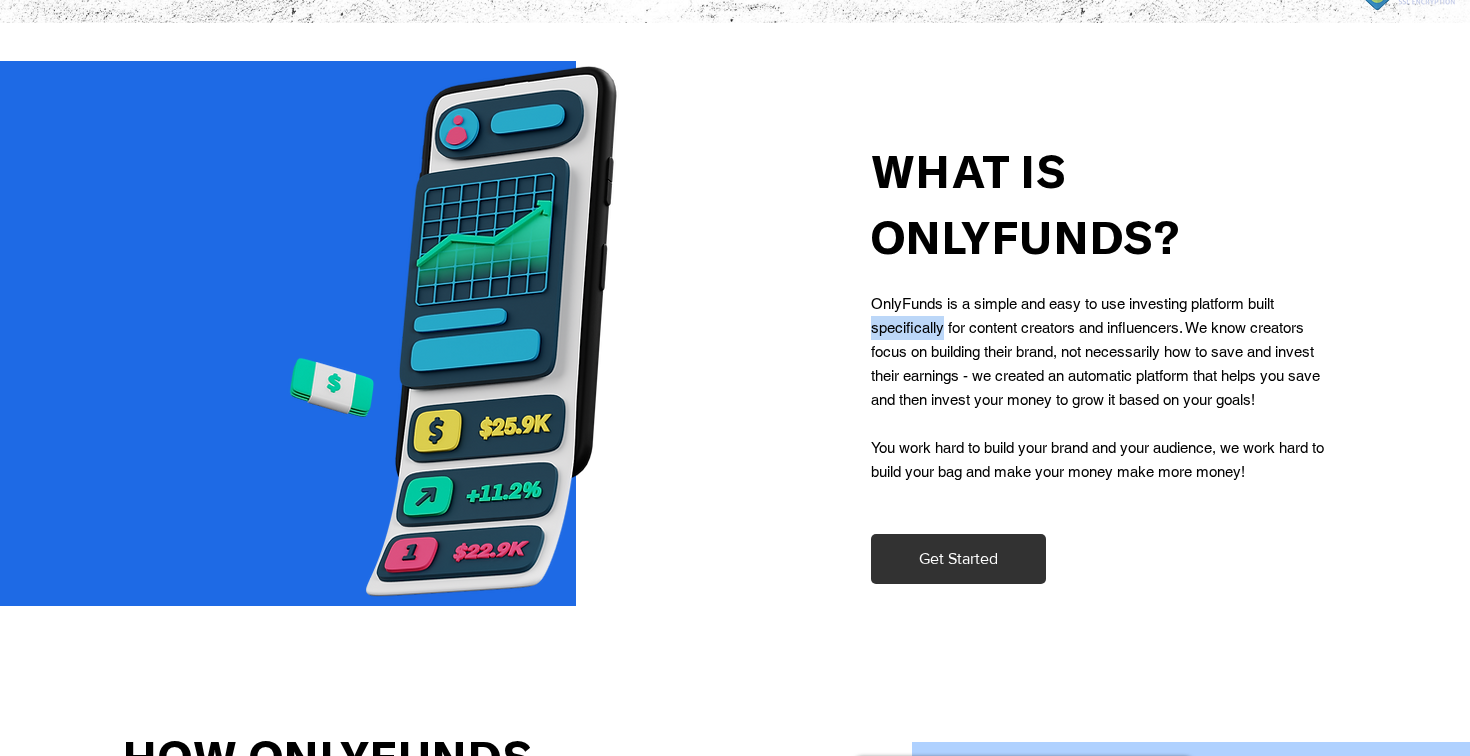 scroll, scrollTop: 908, scrollLeft: 0, axis: vertical 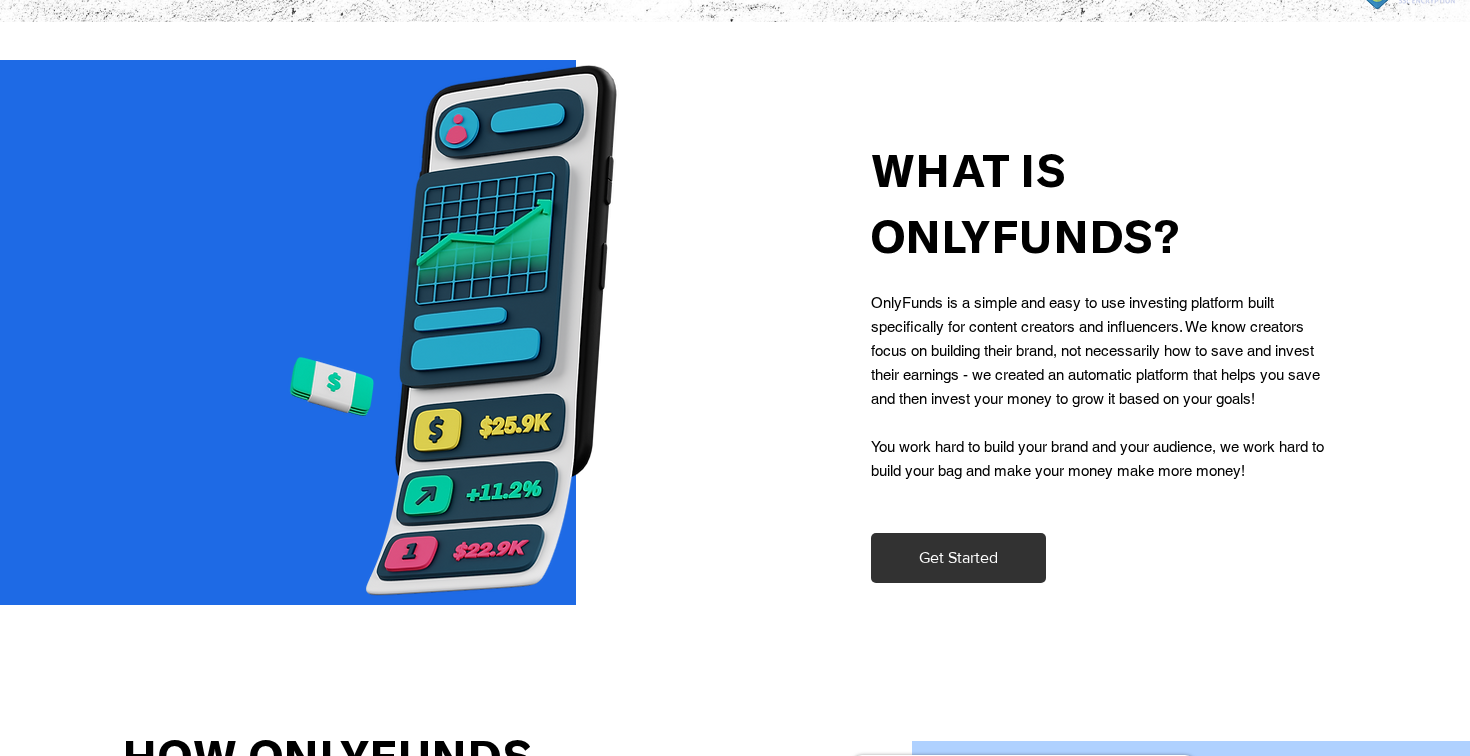 click on "You work hard to build your brand and your audience, we work hard to build your bag and make your money make more money!" at bounding box center (1097, 458) 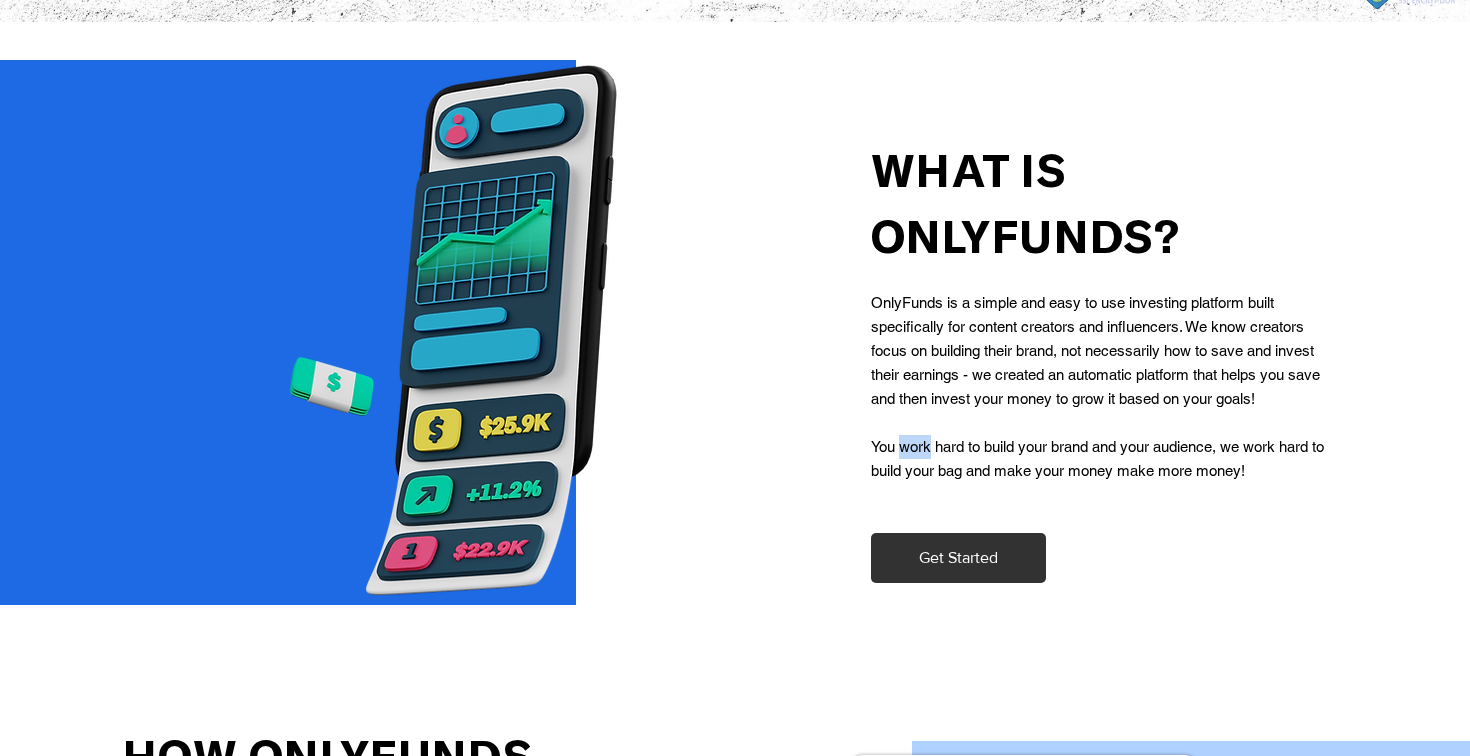 click on "You work hard to build your brand and your audience, we work hard to build your bag and make your money make more money!" at bounding box center (1097, 458) 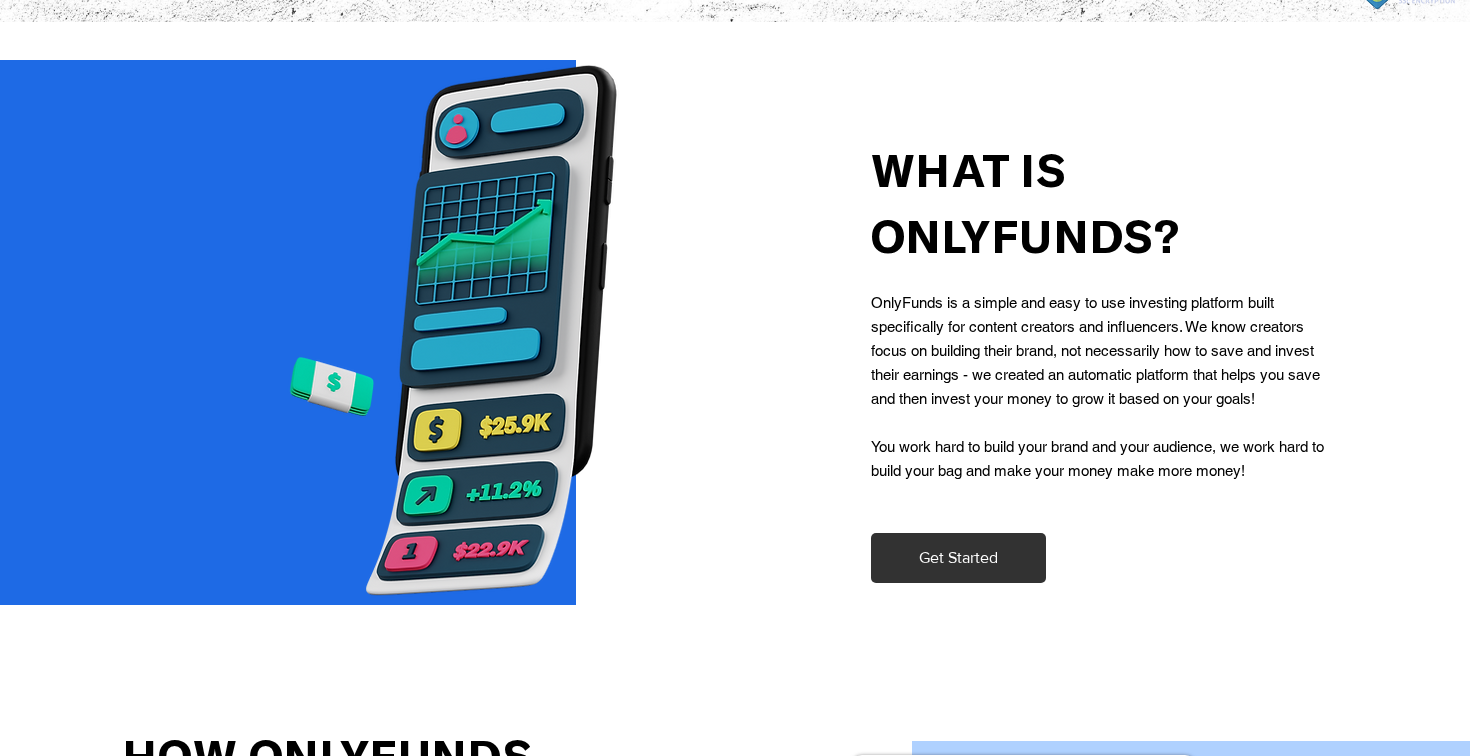 click on "You work hard to build your brand and your audience, we work hard to build your bag and make your money make more money!" at bounding box center (1097, 458) 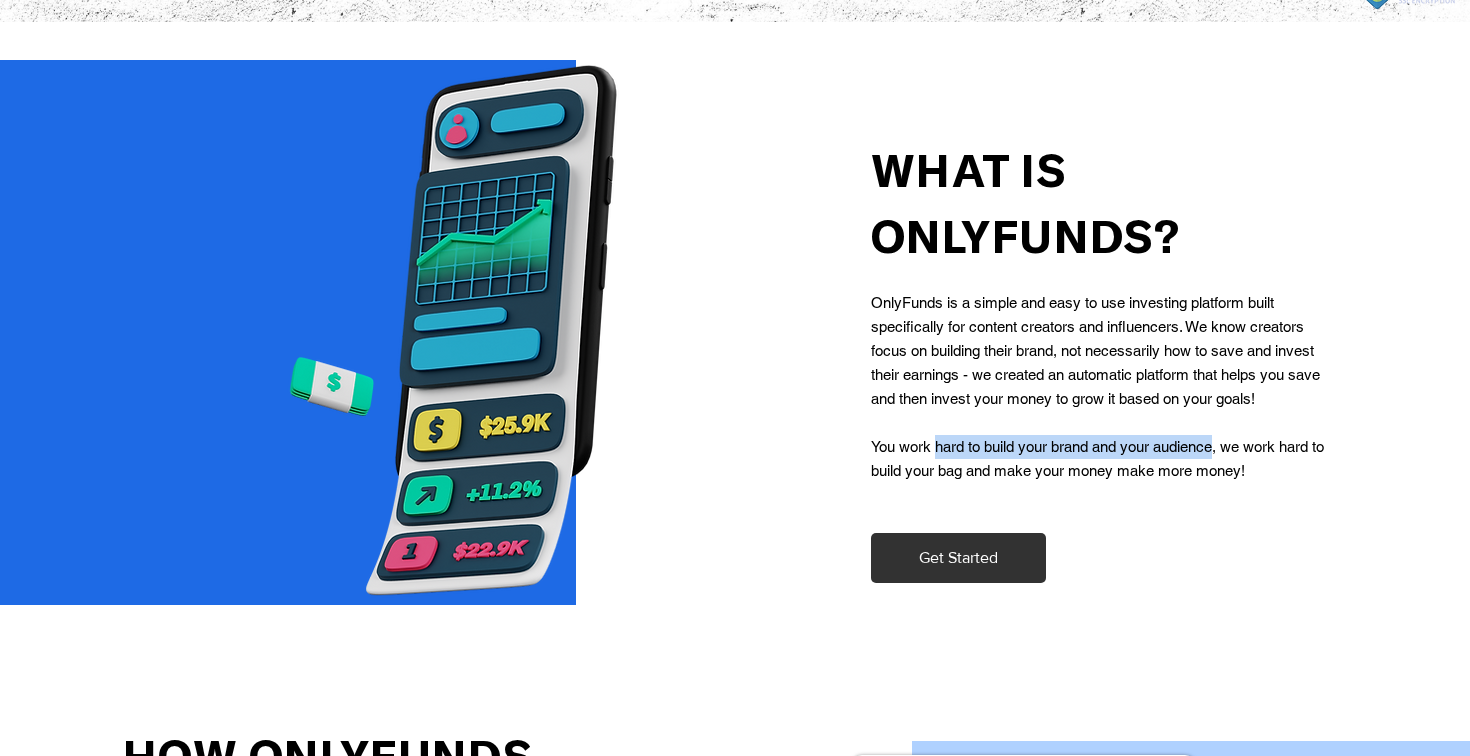 drag, startPoint x: 939, startPoint y: 452, endPoint x: 1188, endPoint y: 447, distance: 249.0502 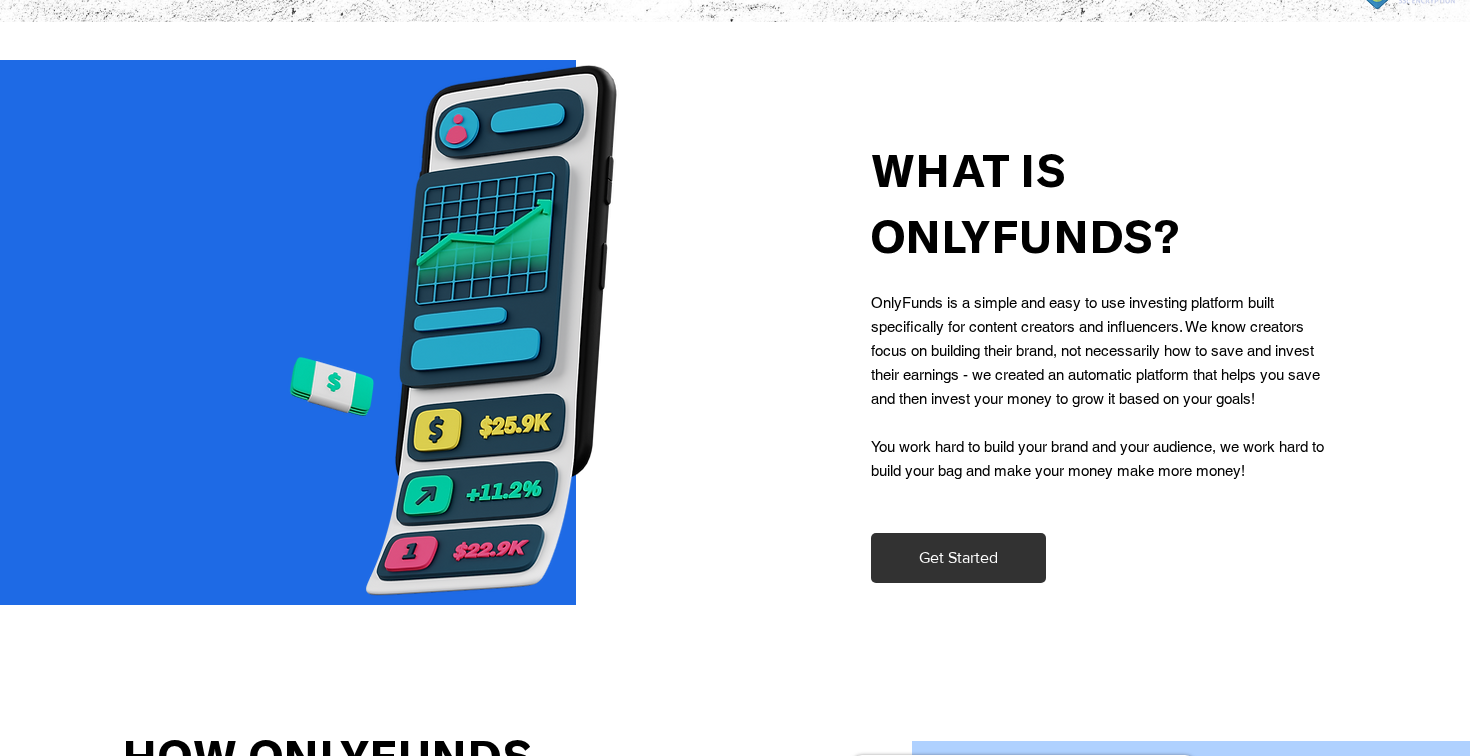click on "You work hard to build your brand and your audience, we work hard to build your bag and make your money make more money!" at bounding box center [1097, 458] 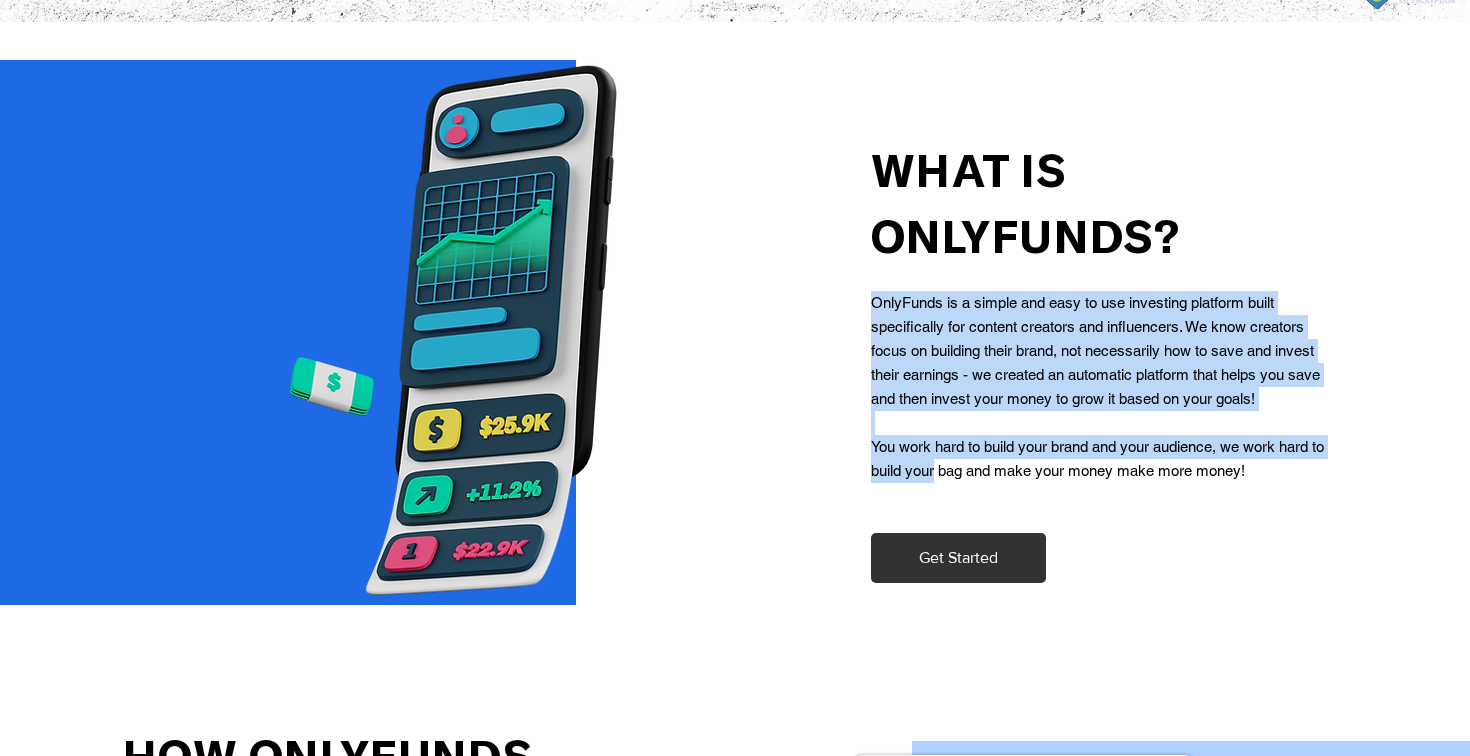 drag, startPoint x: 921, startPoint y: 478, endPoint x: 862, endPoint y: 303, distance: 184.6781 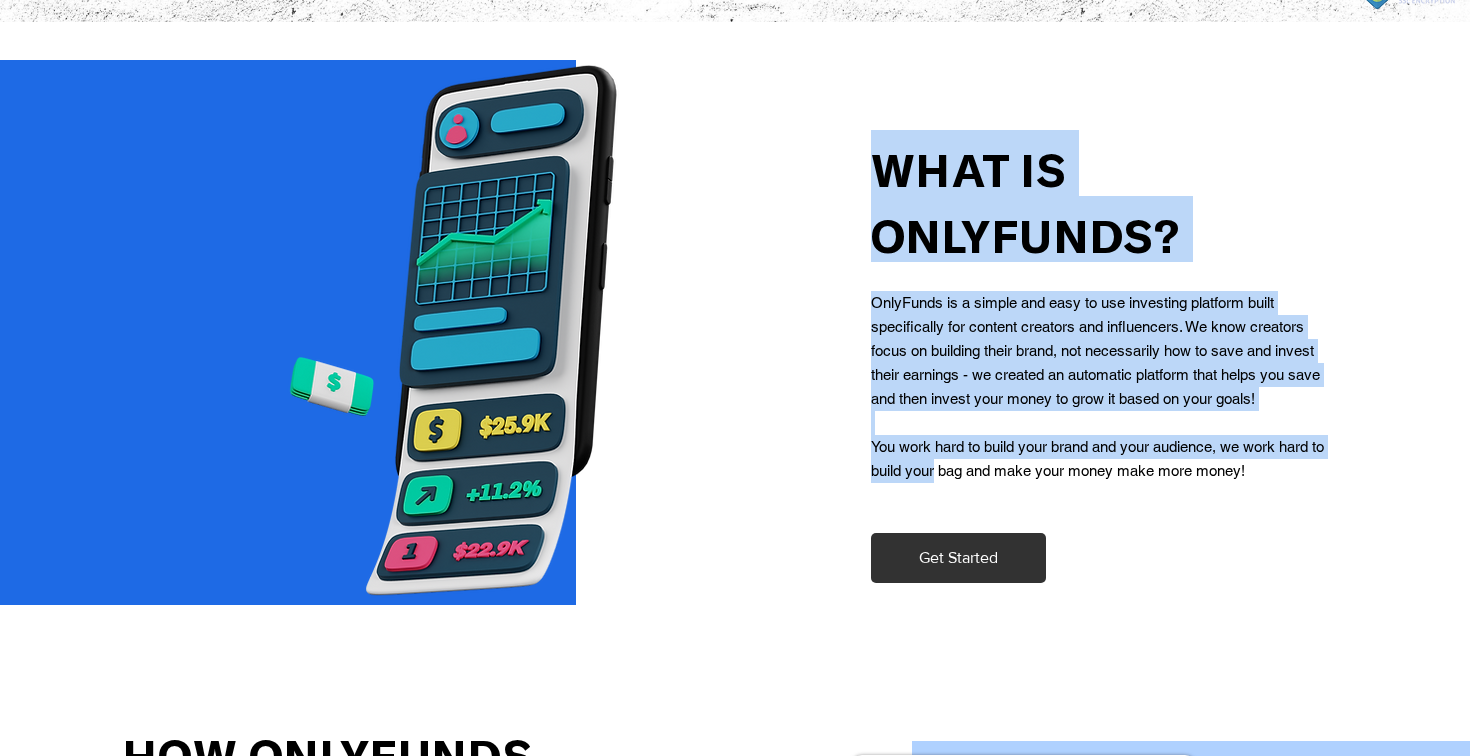 click at bounding box center (1102, 335) 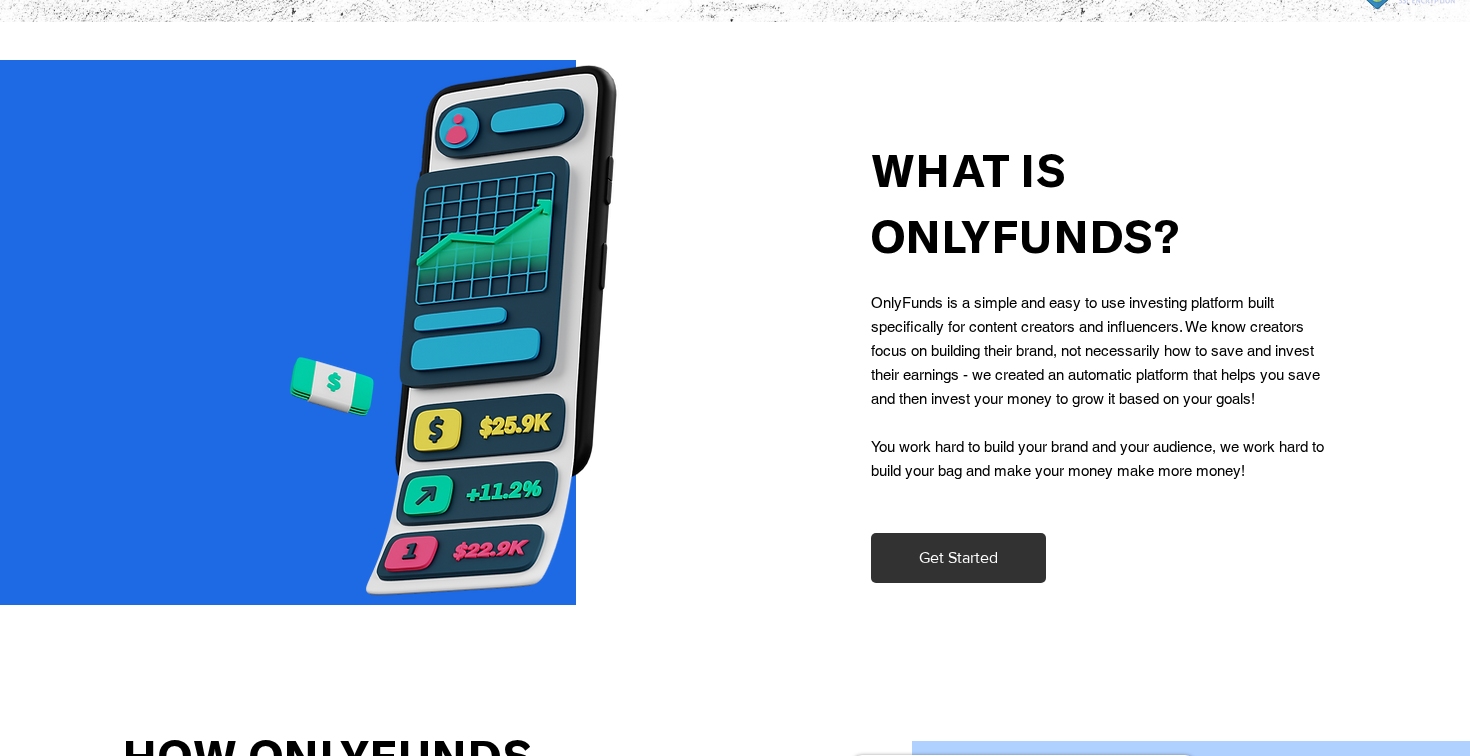 drag, startPoint x: 862, startPoint y: 303, endPoint x: 1190, endPoint y: 513, distance: 389.4663 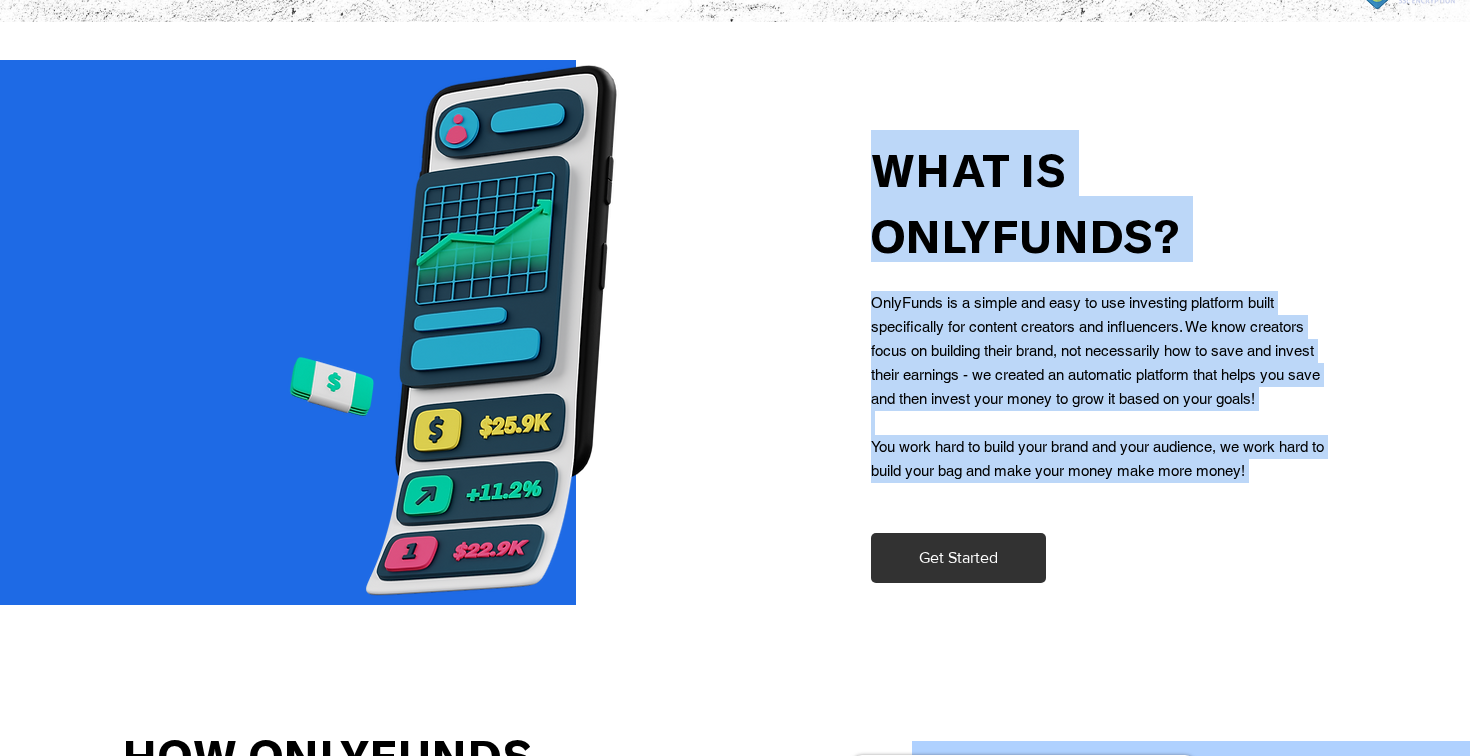 drag, startPoint x: 857, startPoint y: 152, endPoint x: 1305, endPoint y: 470, distance: 549.38873 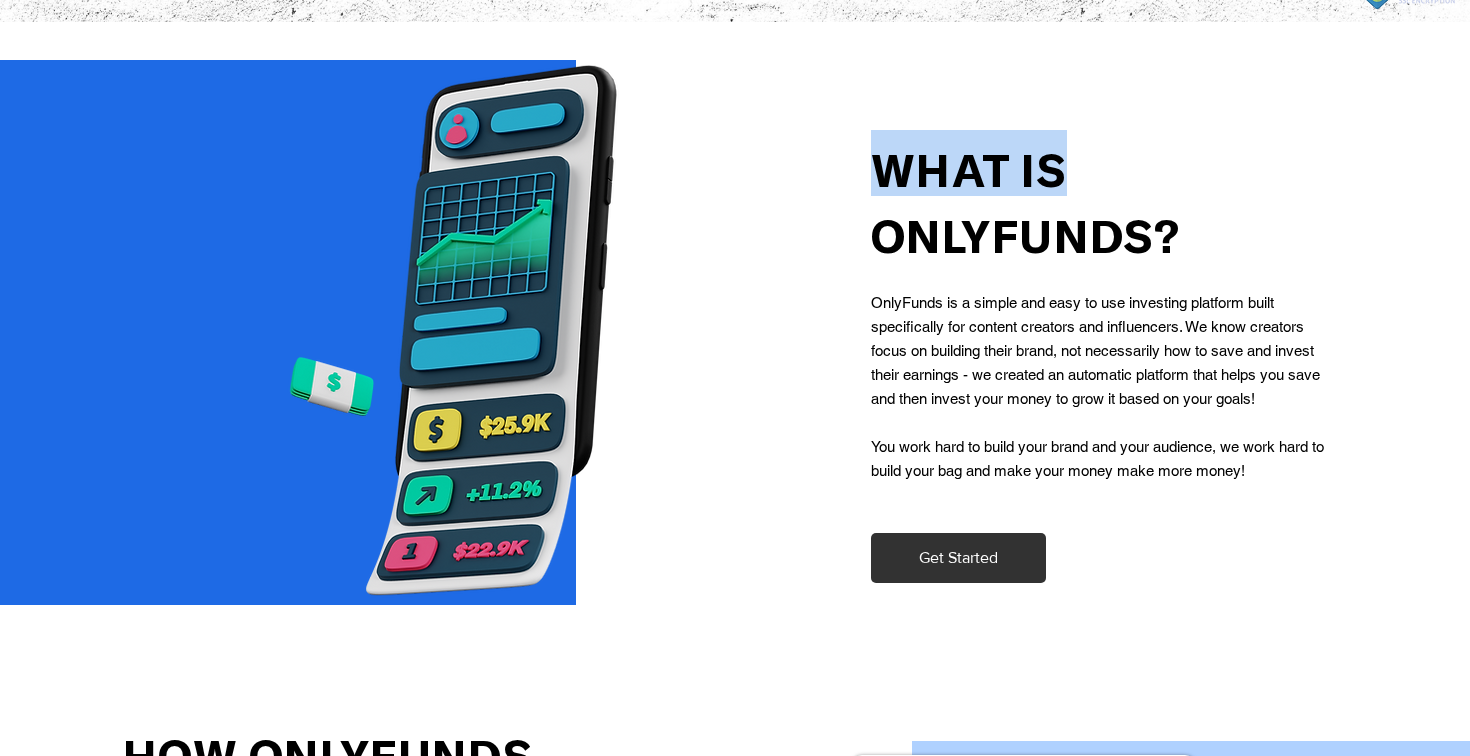 drag, startPoint x: 876, startPoint y: 165, endPoint x: 1081, endPoint y: 179, distance: 205.4775 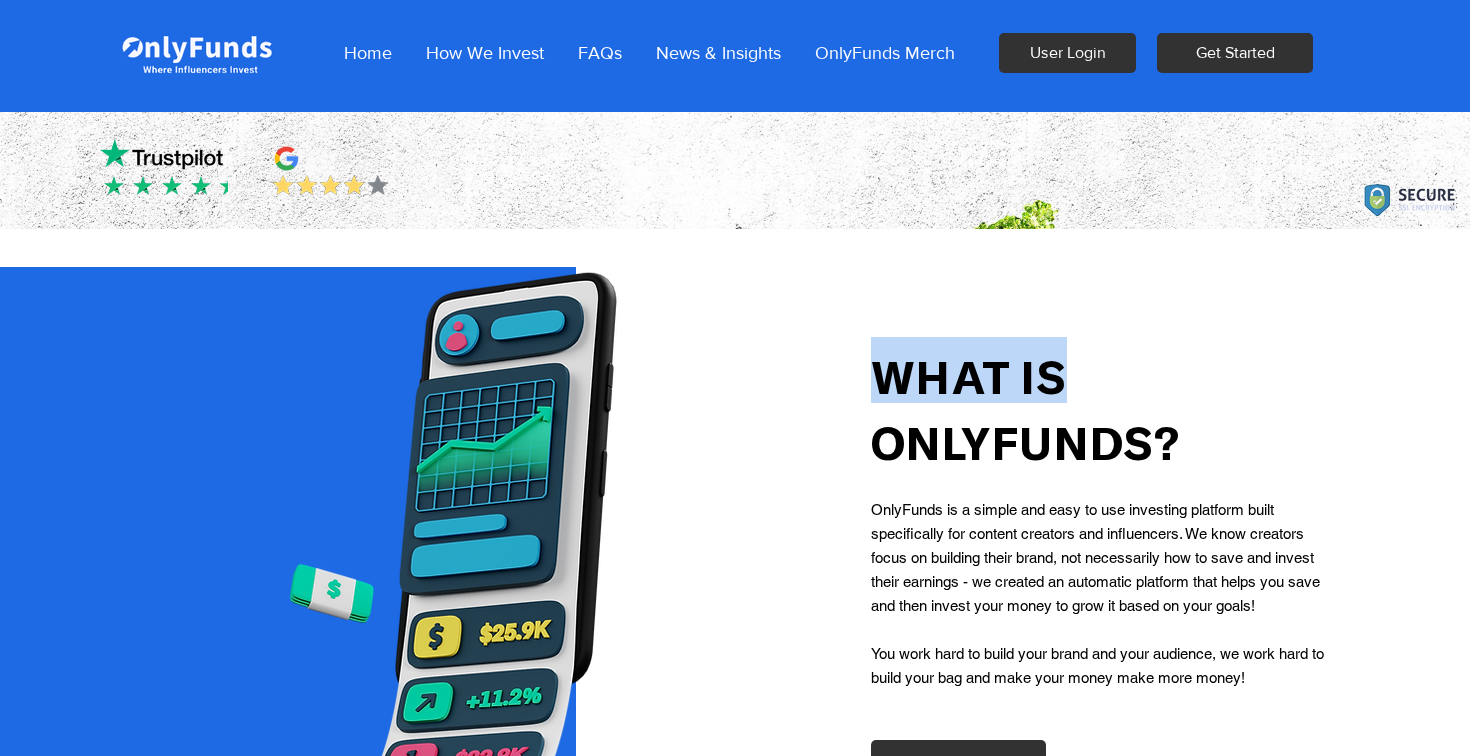 scroll, scrollTop: 697, scrollLeft: 0, axis: vertical 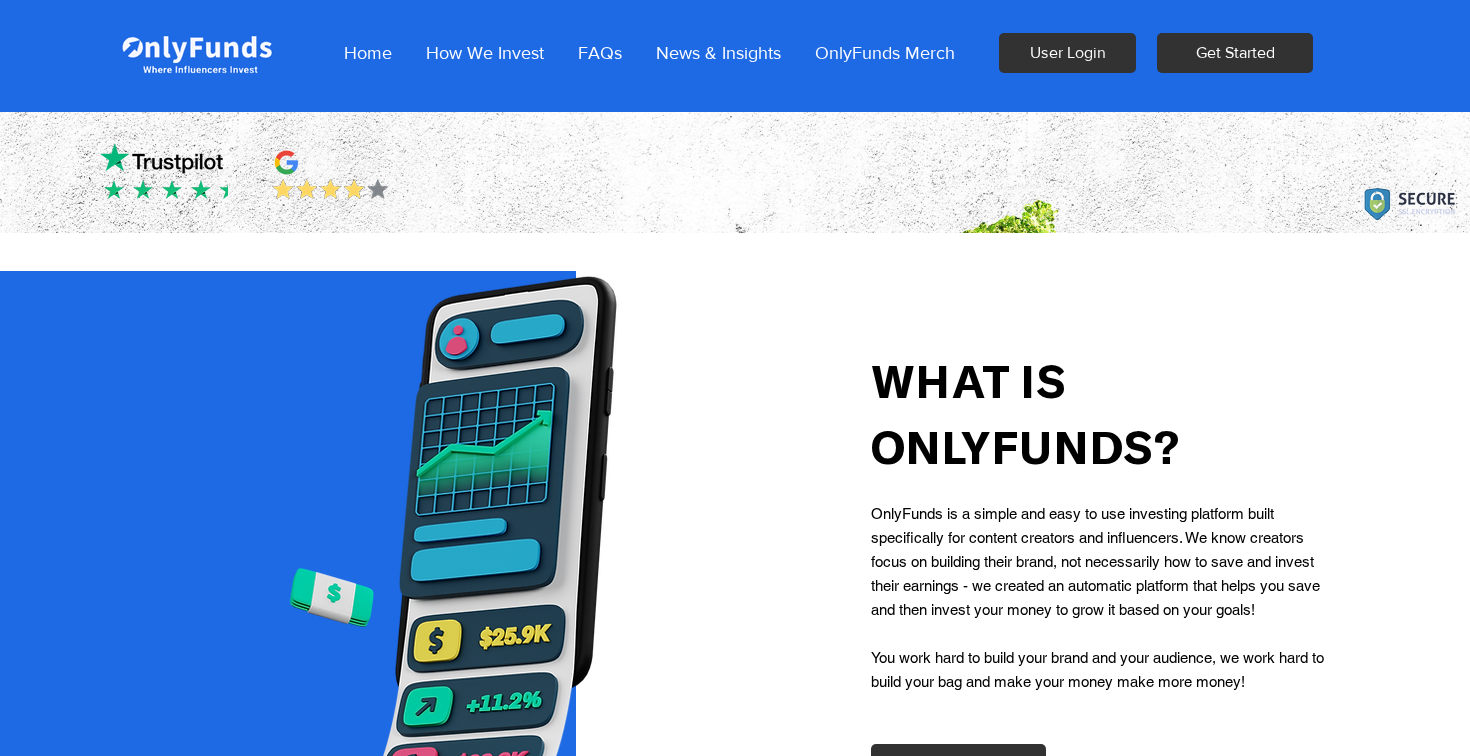 click on "WHAT IS ONLYFUNDS?" at bounding box center (1026, 413) 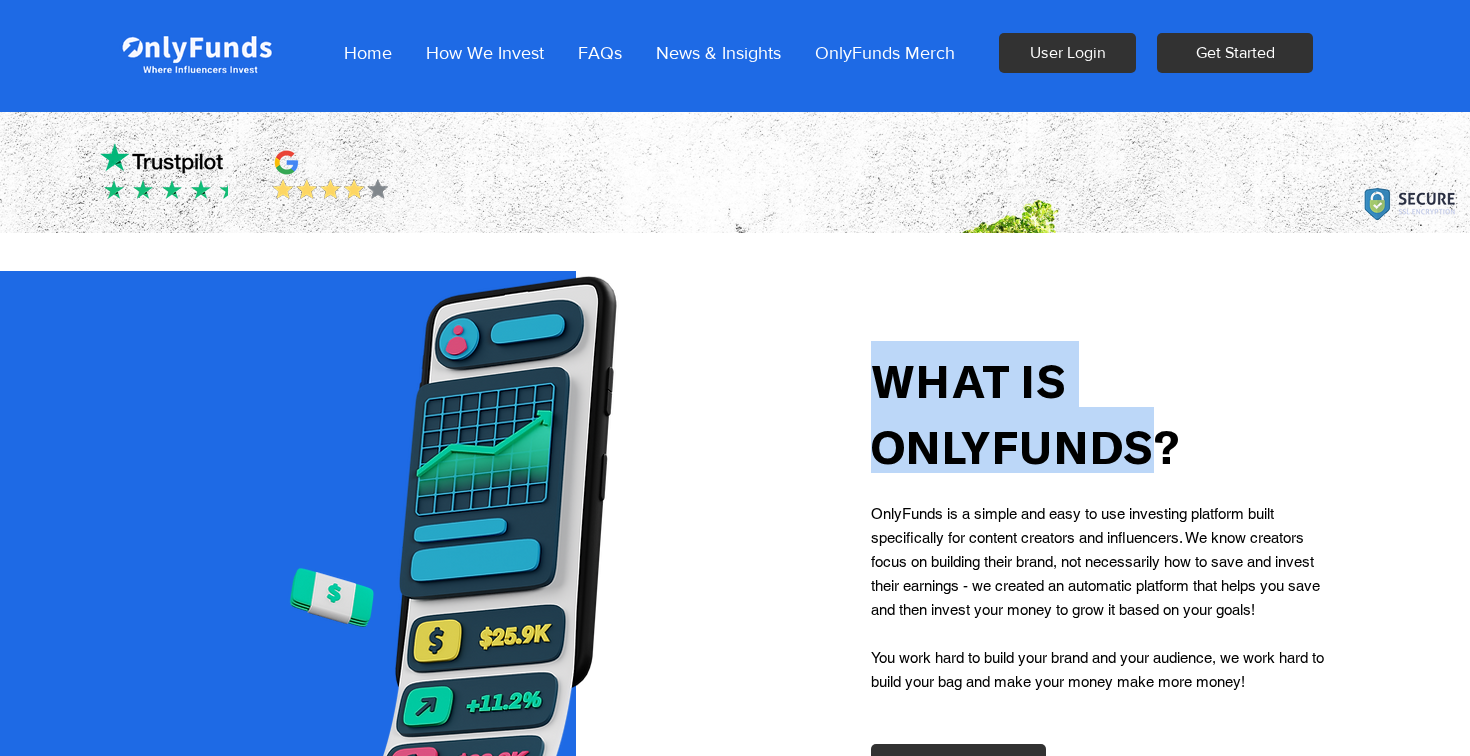 drag, startPoint x: 1089, startPoint y: 446, endPoint x: 912, endPoint y: 296, distance: 232.01077 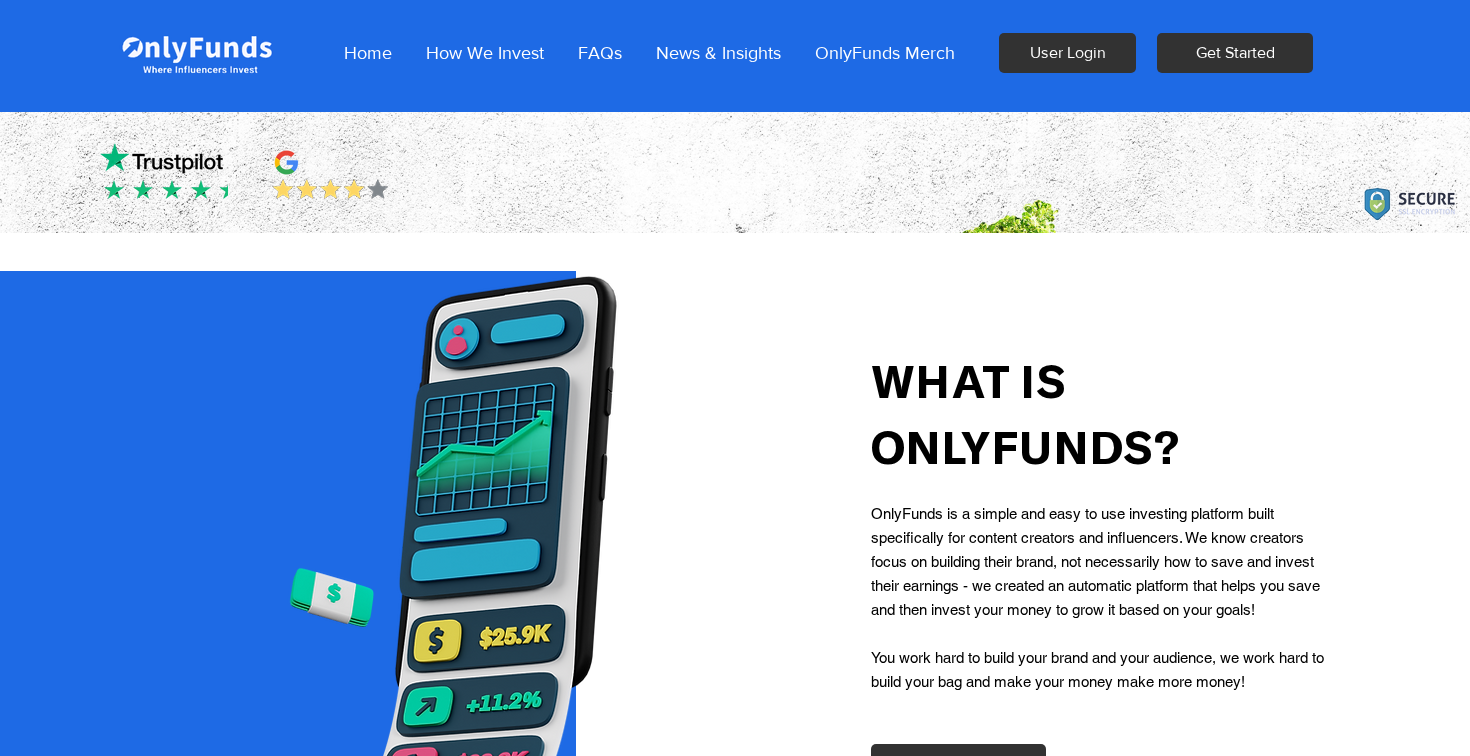 drag, startPoint x: 912, startPoint y: 295, endPoint x: 1355, endPoint y: 614, distance: 545.9029 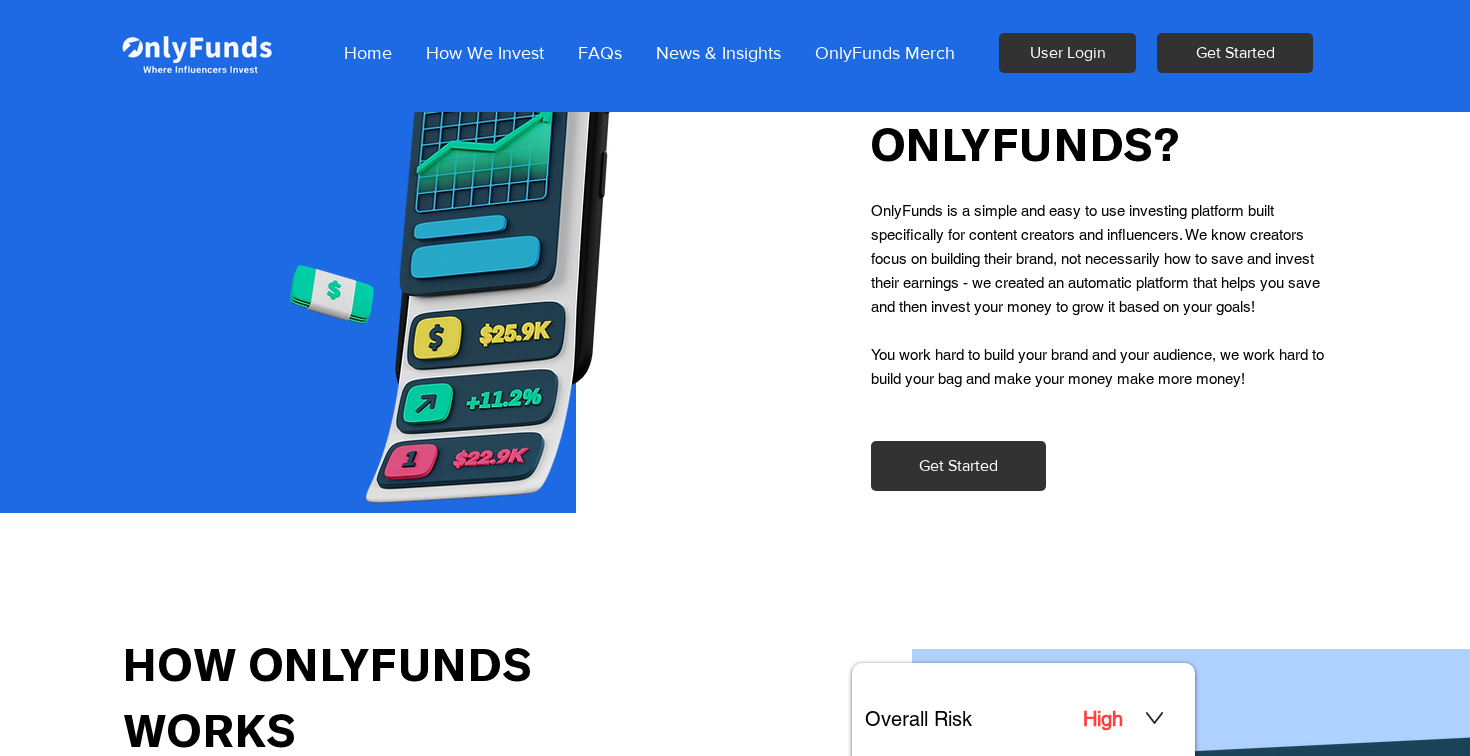 scroll, scrollTop: 0, scrollLeft: 0, axis: both 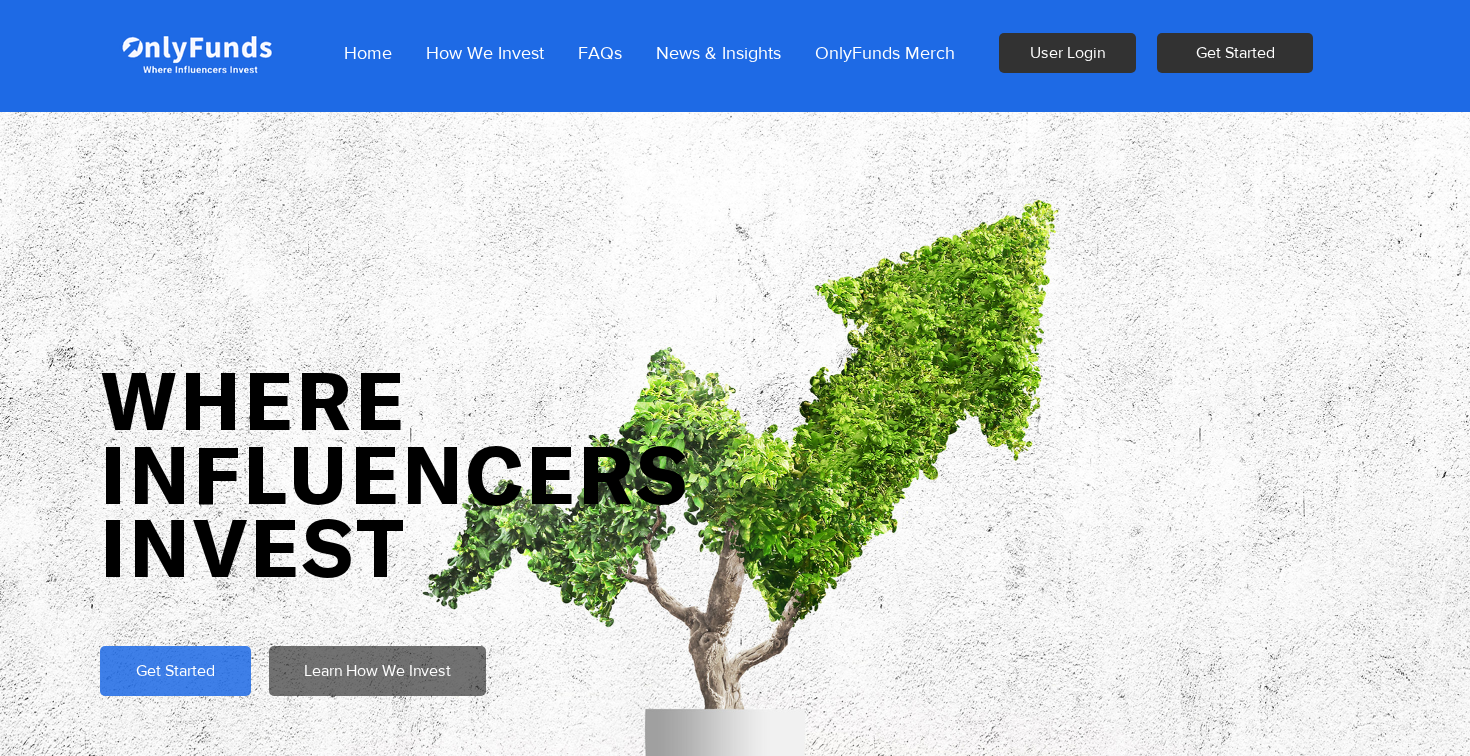 drag, startPoint x: 455, startPoint y: 552, endPoint x: 100, endPoint y: 116, distance: 562.2464 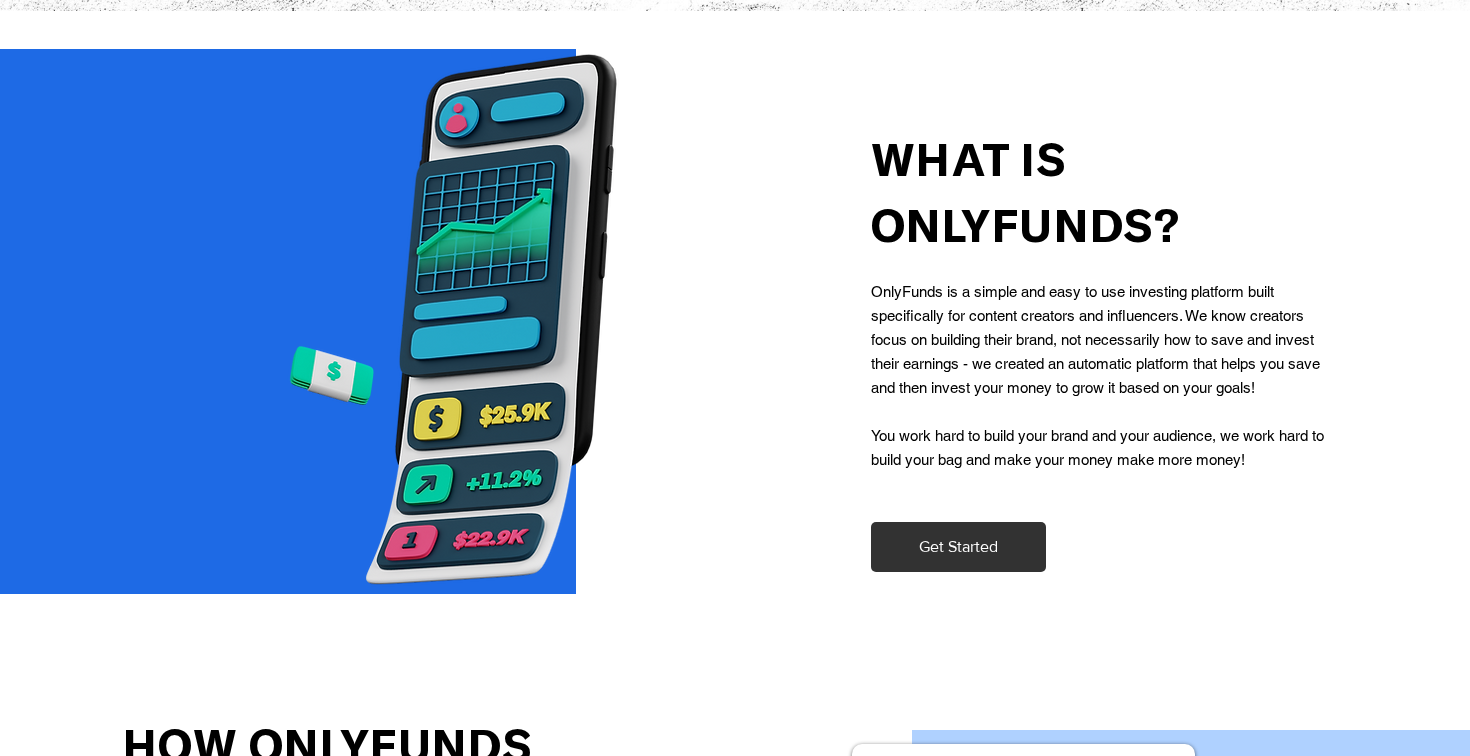 scroll, scrollTop: 917, scrollLeft: 0, axis: vertical 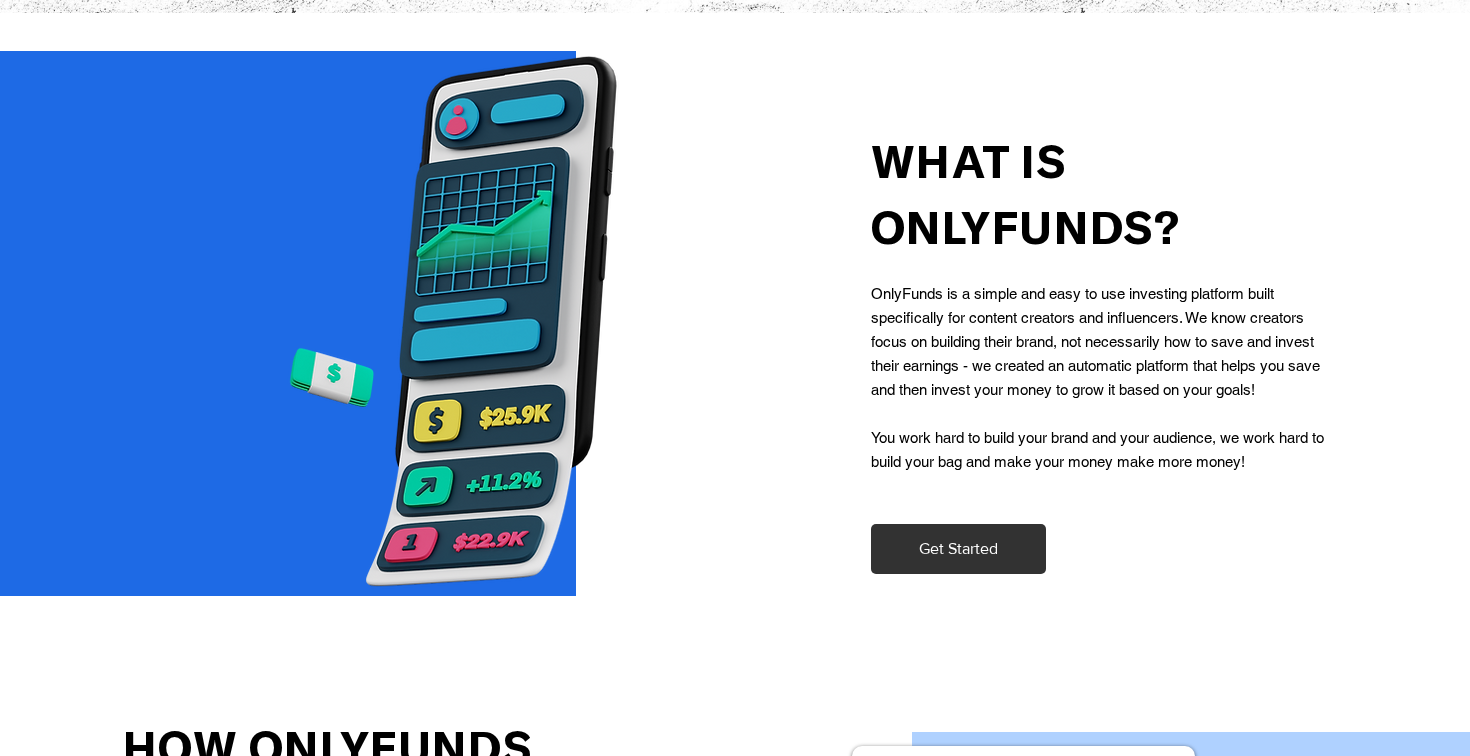 click at bounding box center (1102, 326) 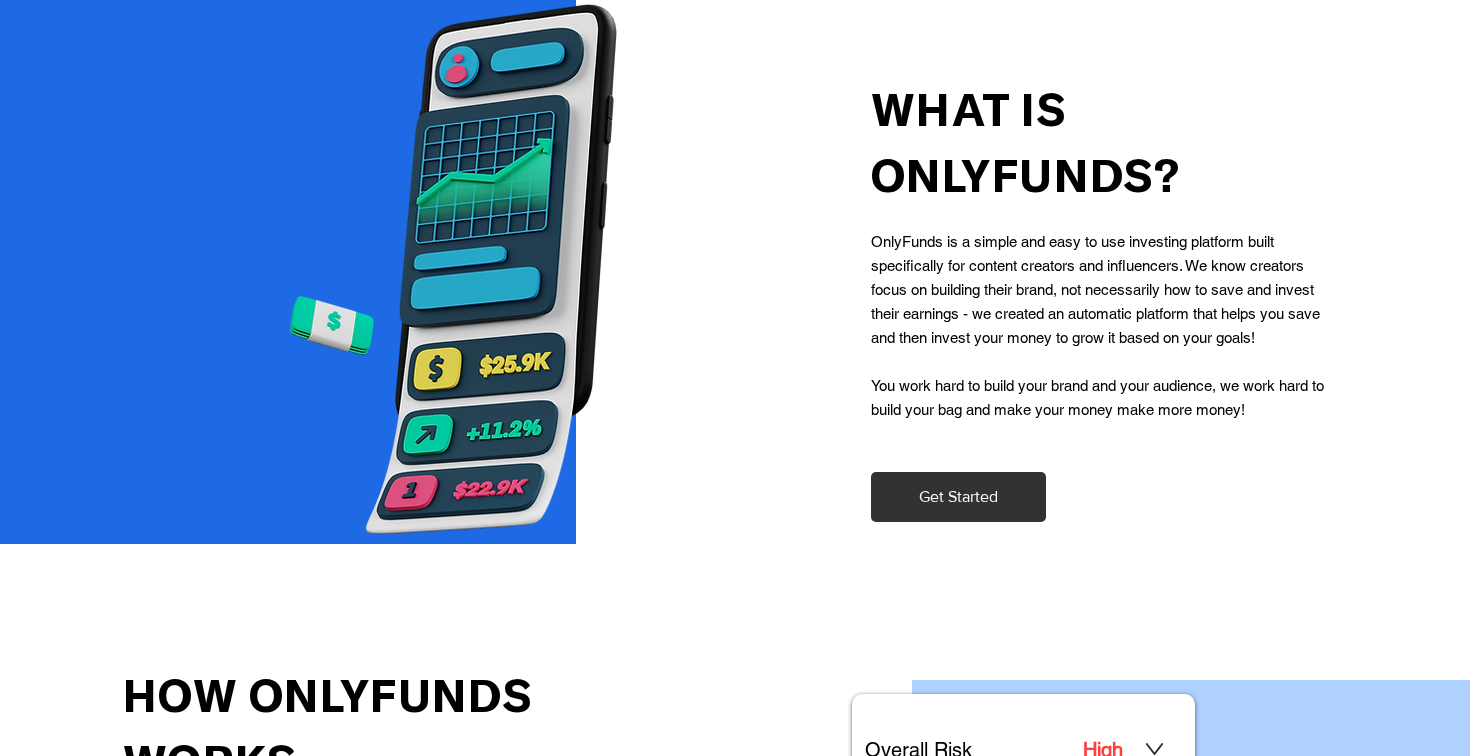 scroll, scrollTop: 968, scrollLeft: 0, axis: vertical 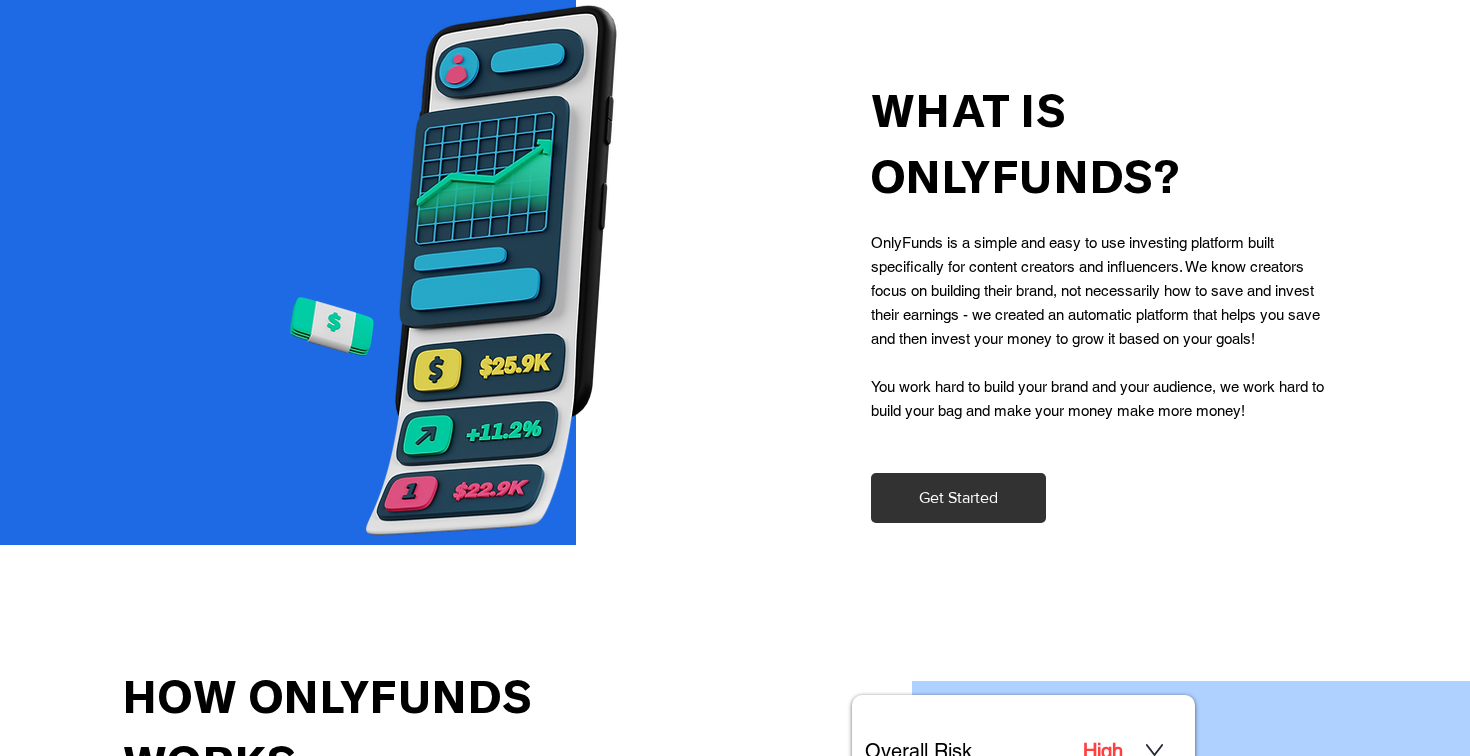 click on "You work hard to build your brand and your audience, we work hard to build your bag and make your money make more money!" at bounding box center (1097, 398) 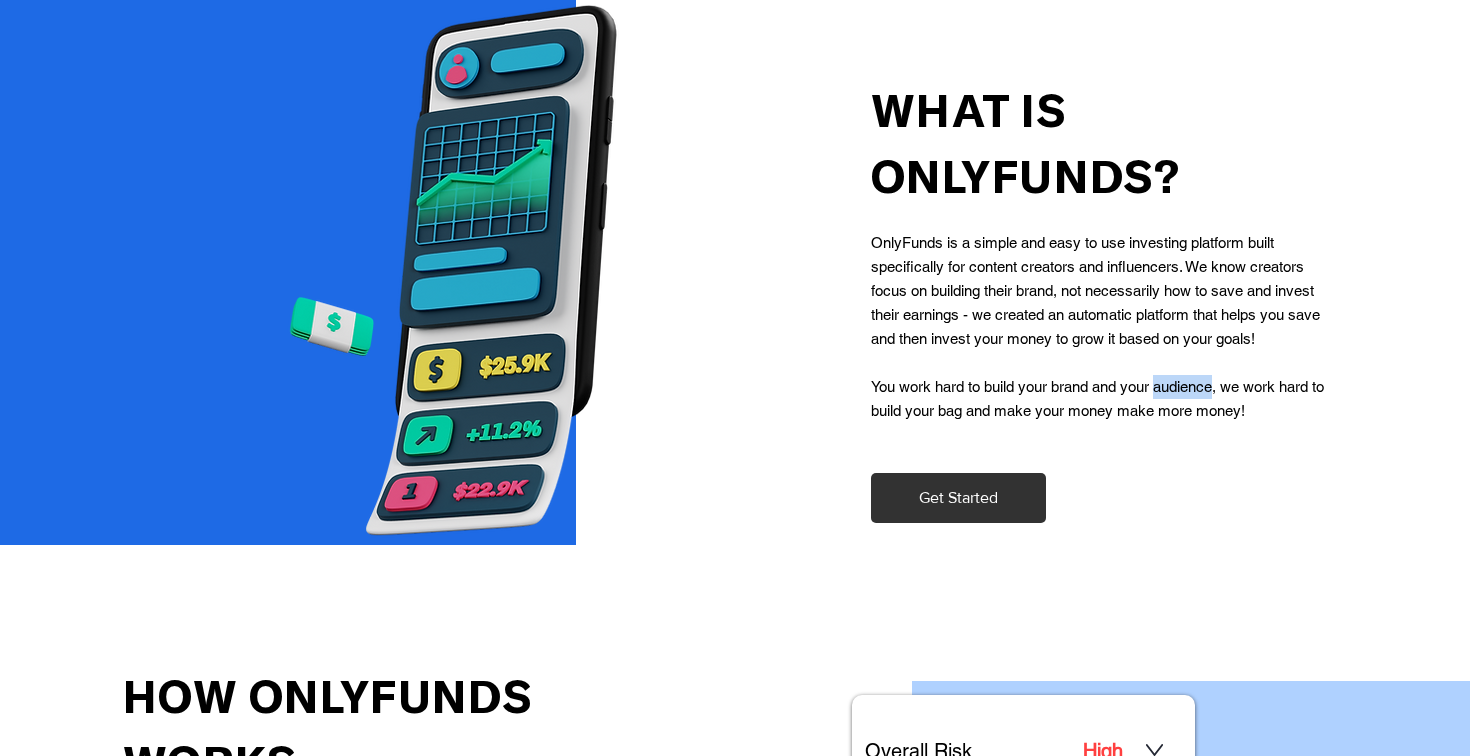 click on "You work hard to build your brand and your audience, we work hard to build your bag and make your money make more money!" at bounding box center [1100, 399] 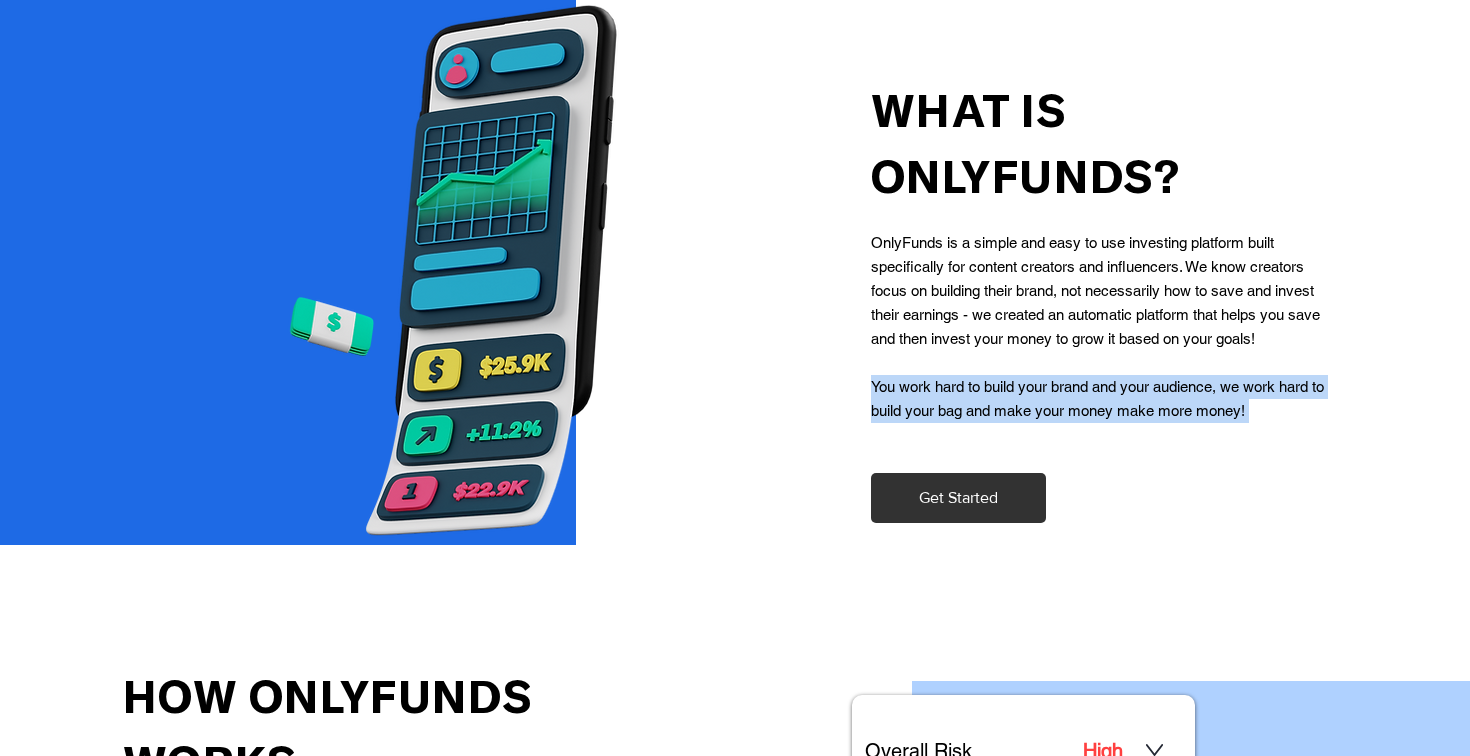 click on "You work hard to build your brand and your audience, we work hard to build your bag and make your money make more money!" at bounding box center (1100, 399) 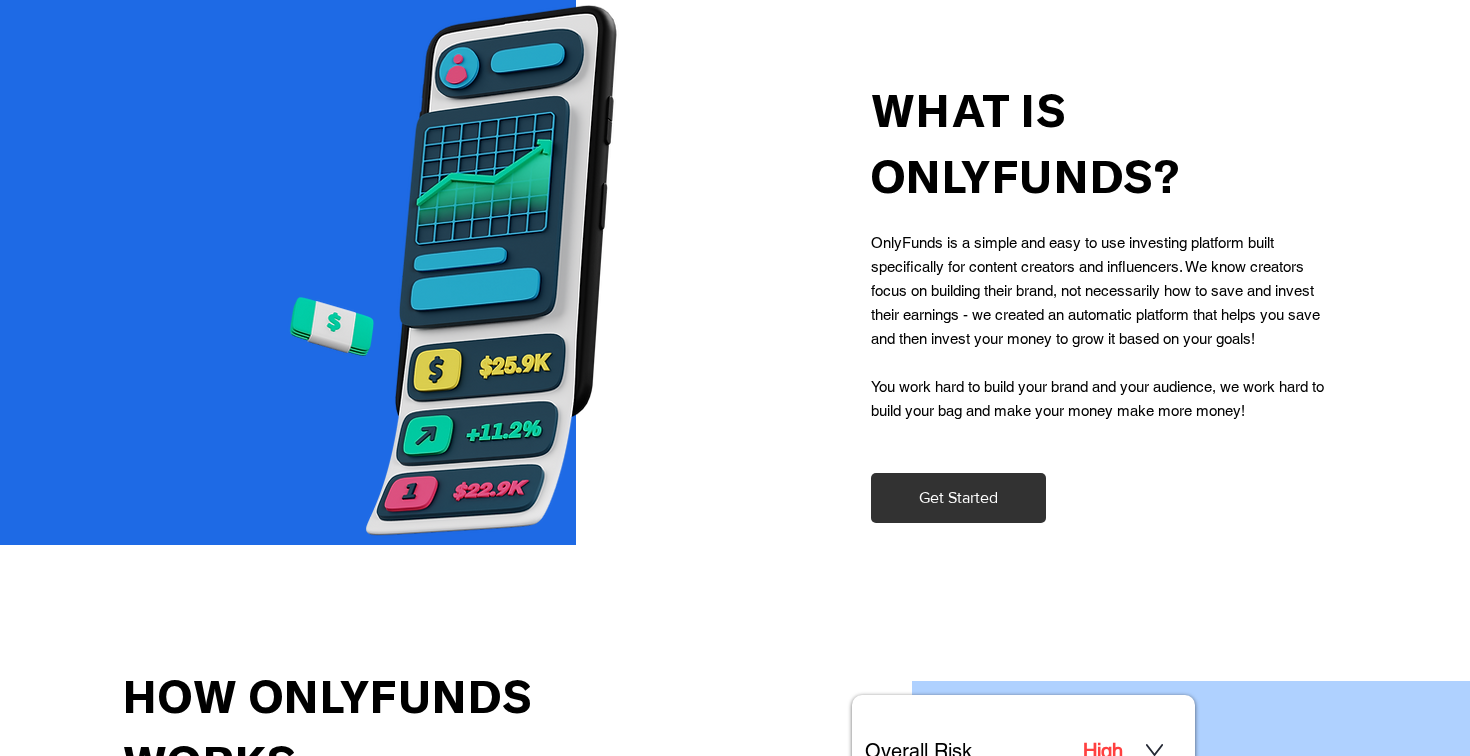 click on "You work hard to build your brand and your audience, we work hard to build your bag and make your money make more money!" at bounding box center (1100, 399) 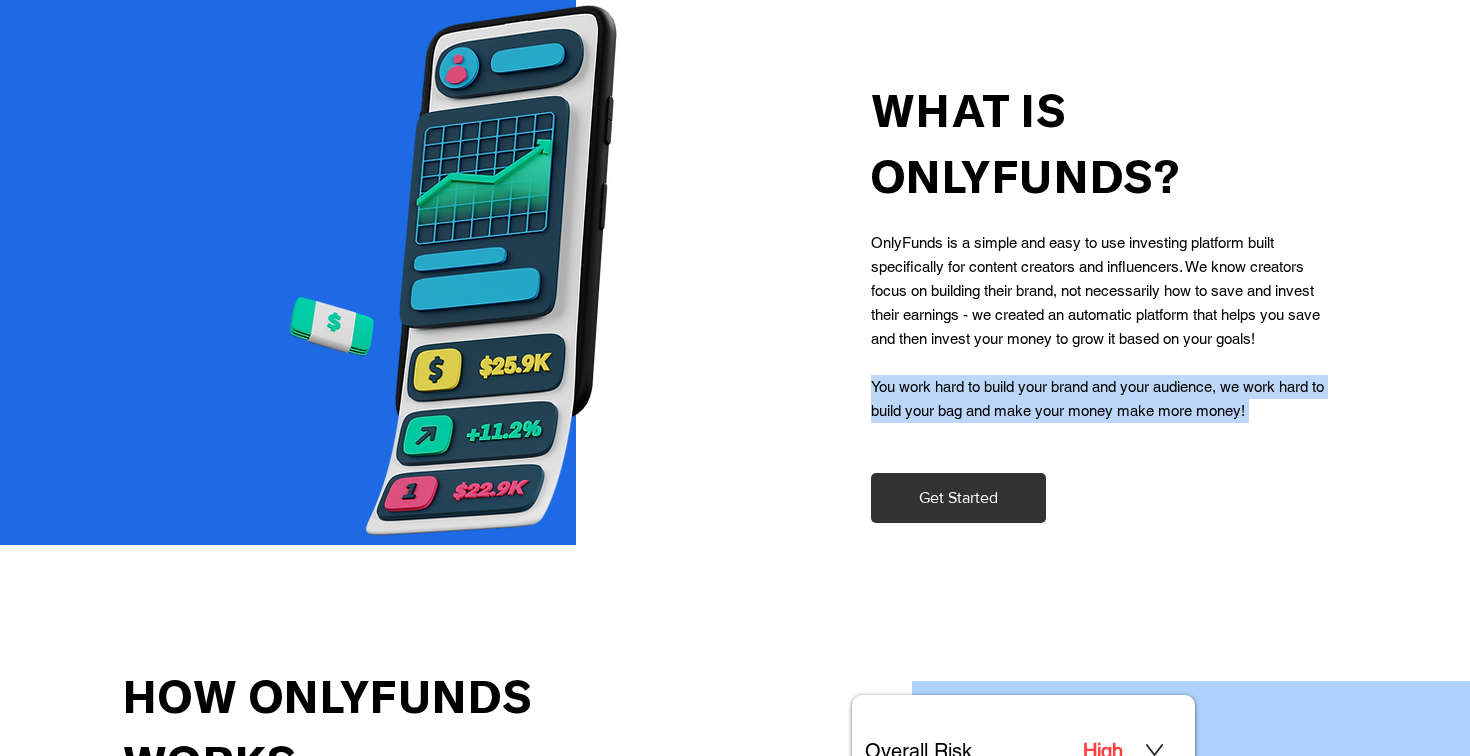 click on "You work hard to build your brand and your audience, we work hard to build your bag and make your money make more money!" at bounding box center (1100, 399) 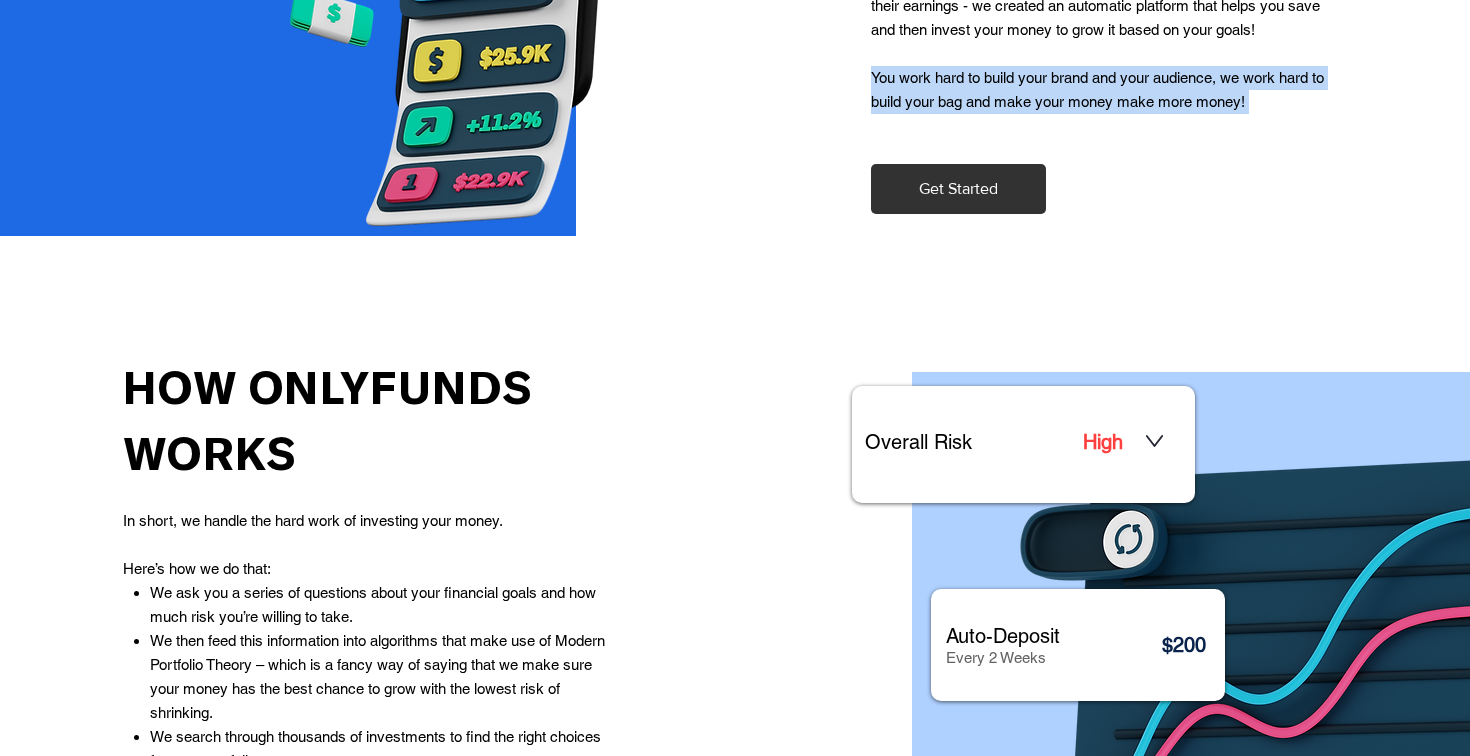 scroll, scrollTop: 1282, scrollLeft: 0, axis: vertical 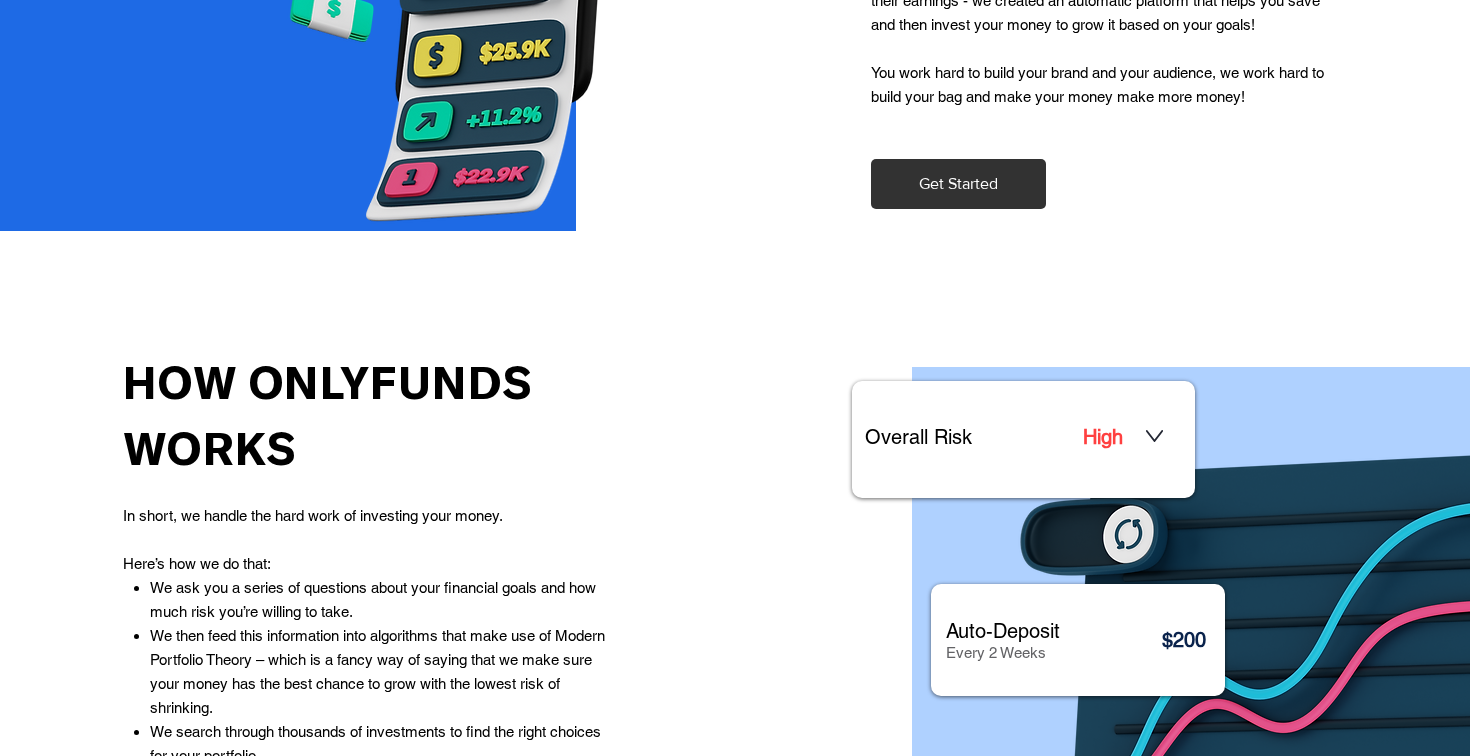 click at bounding box center [735, -6] 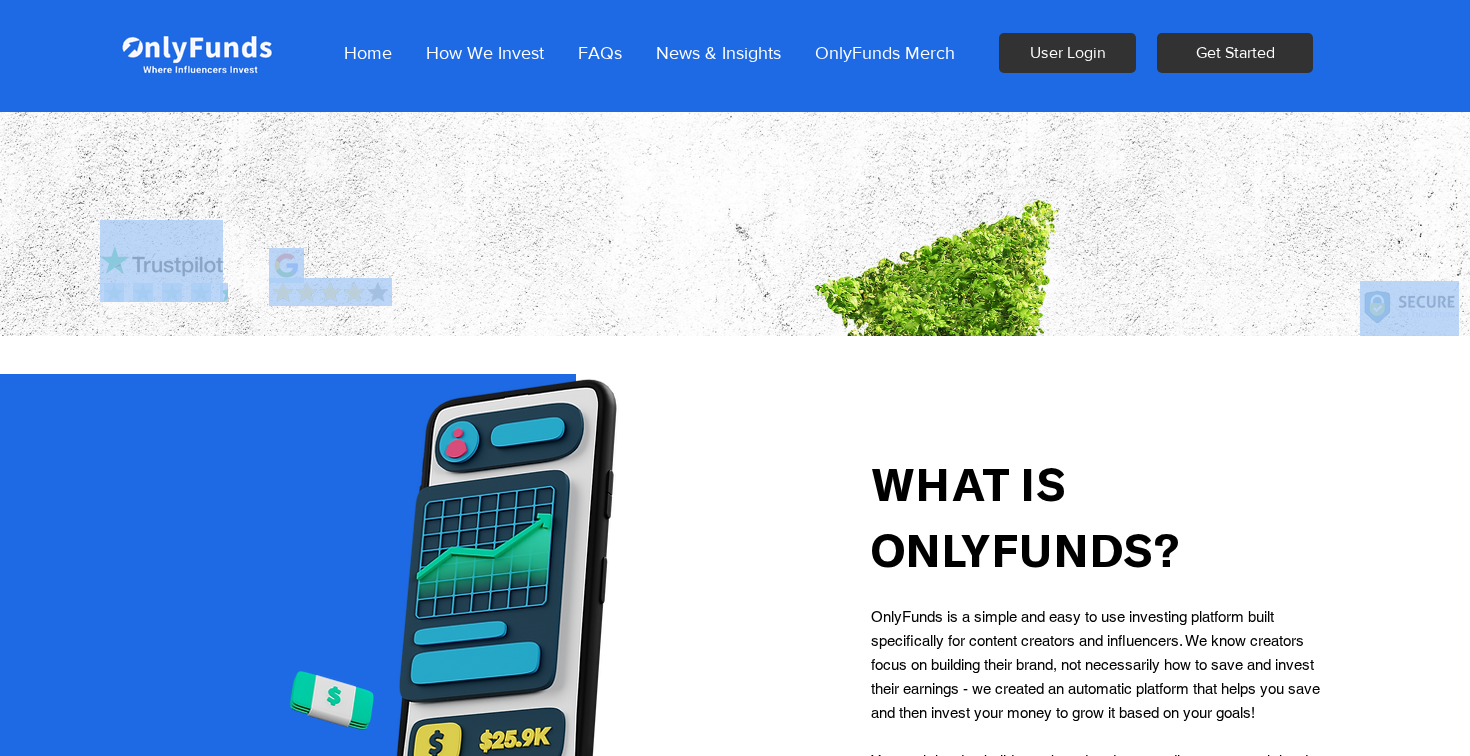 scroll, scrollTop: 0, scrollLeft: 0, axis: both 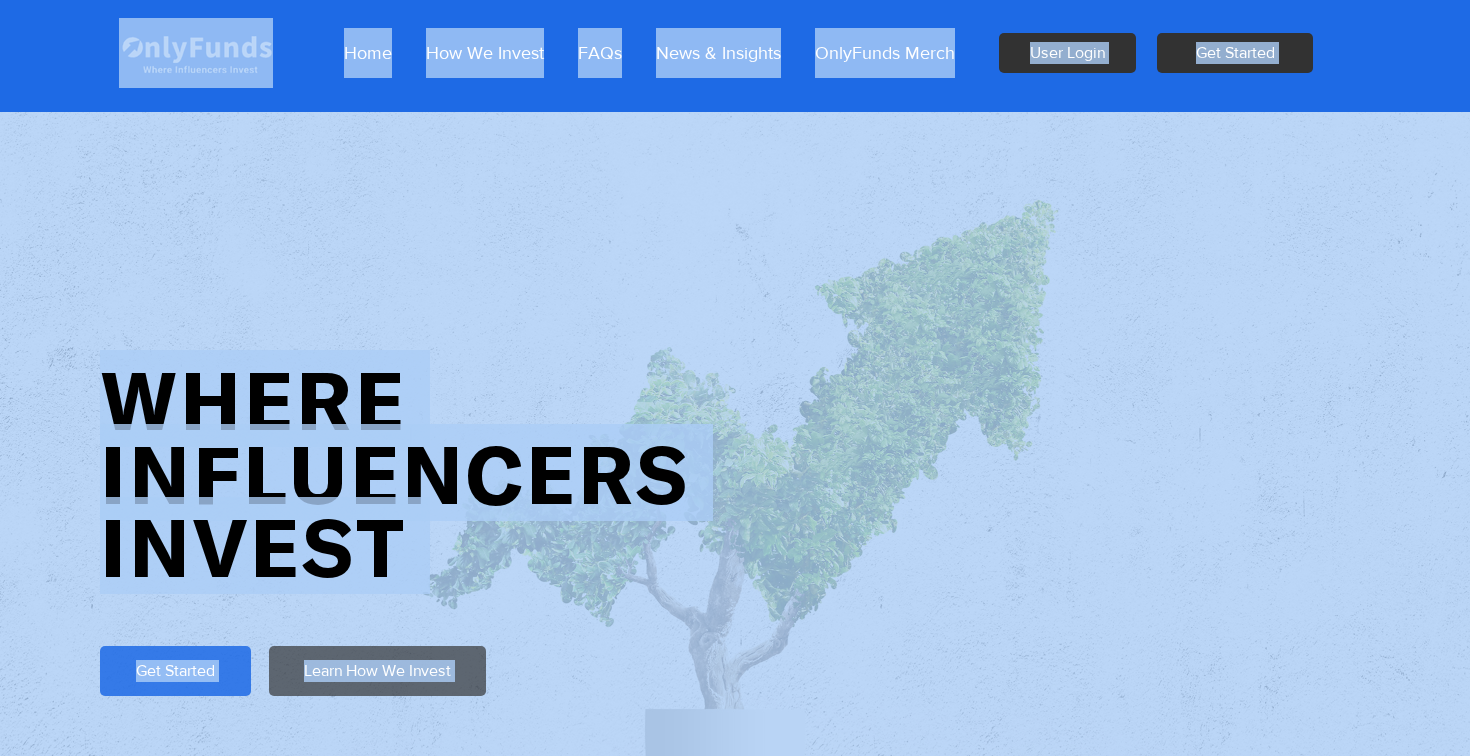 drag, startPoint x: 1257, startPoint y: 293, endPoint x: 124, endPoint y: -43, distance: 1181.772 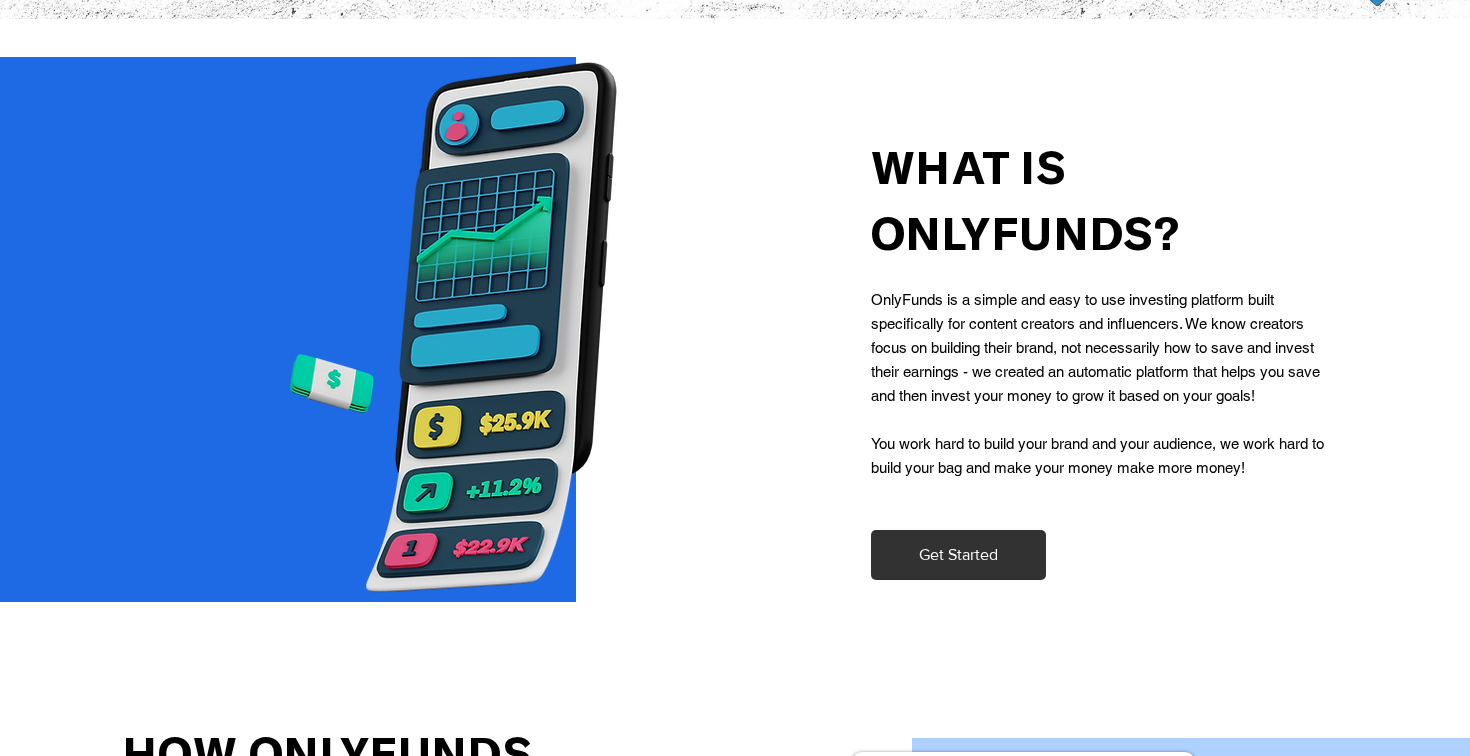 scroll, scrollTop: 904, scrollLeft: 0, axis: vertical 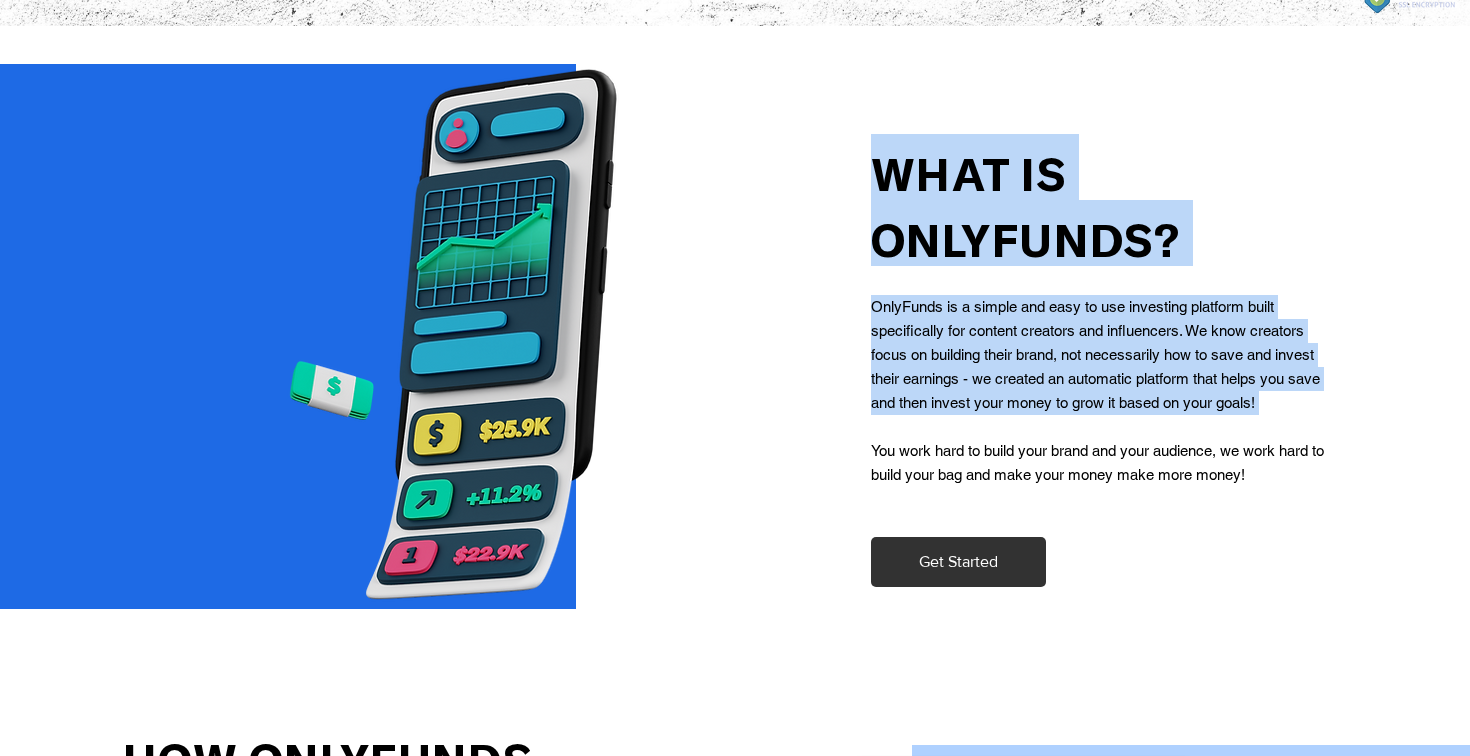 drag, startPoint x: 1190, startPoint y: 580, endPoint x: 941, endPoint y: 437, distance: 287.14108 